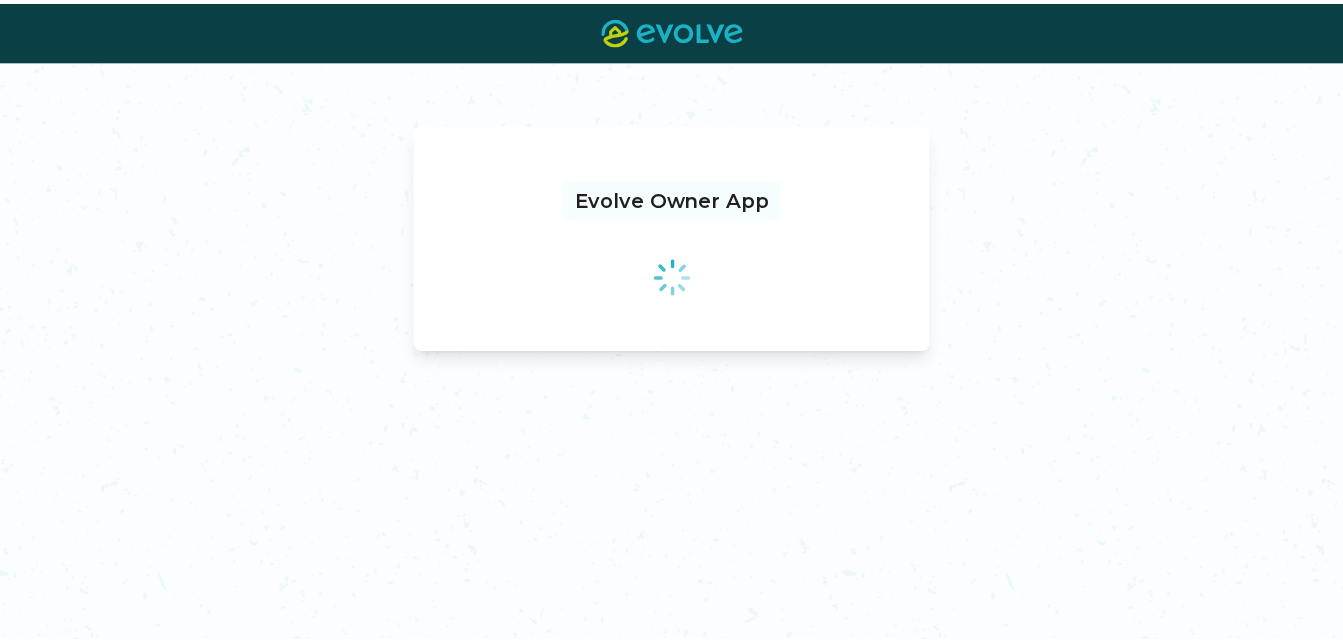 scroll, scrollTop: 0, scrollLeft: 0, axis: both 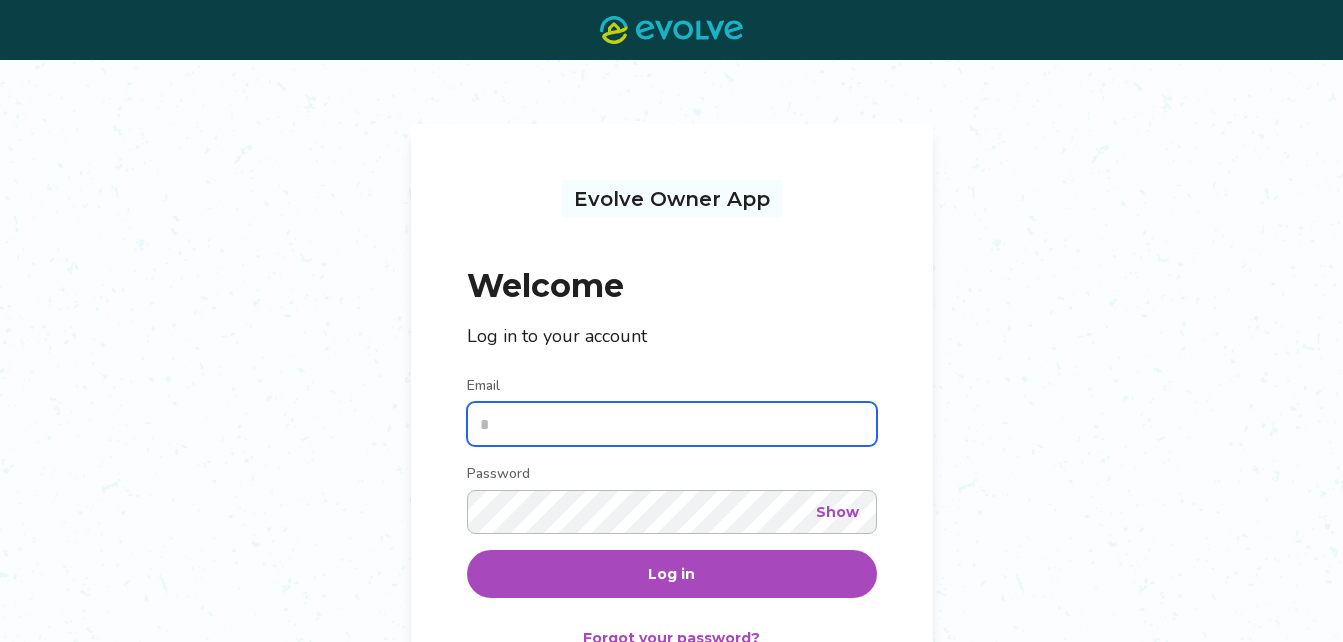 type on "**********" 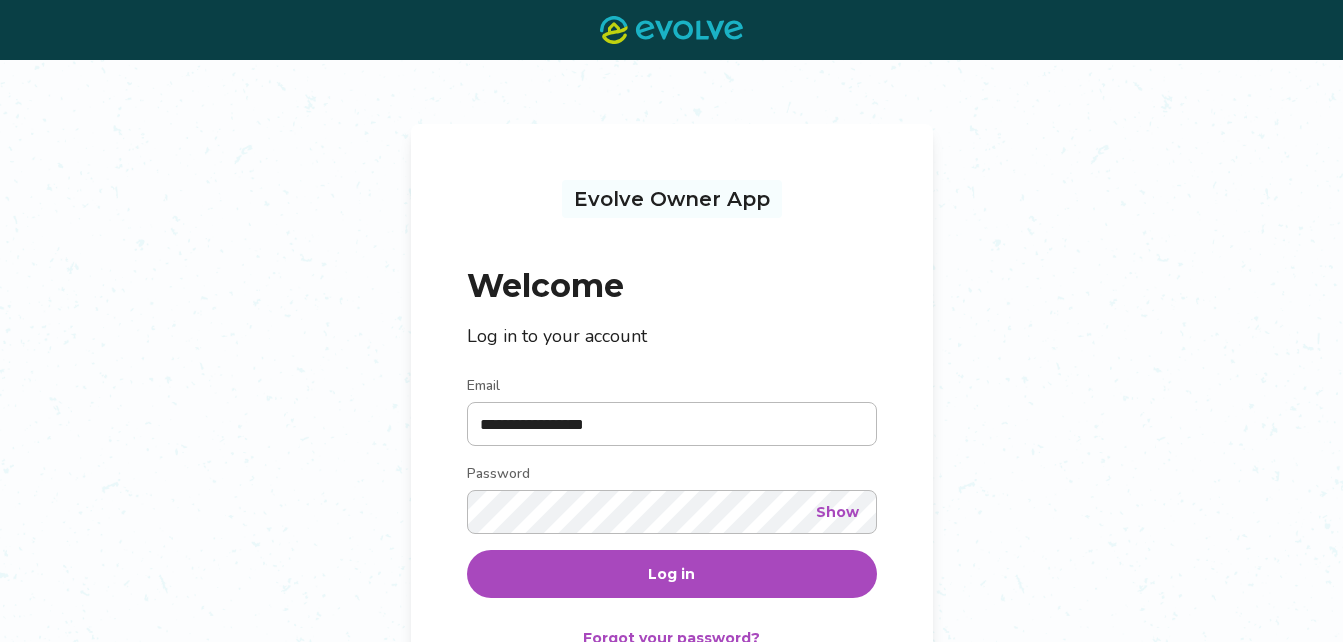 click on "Log in" at bounding box center [672, 574] 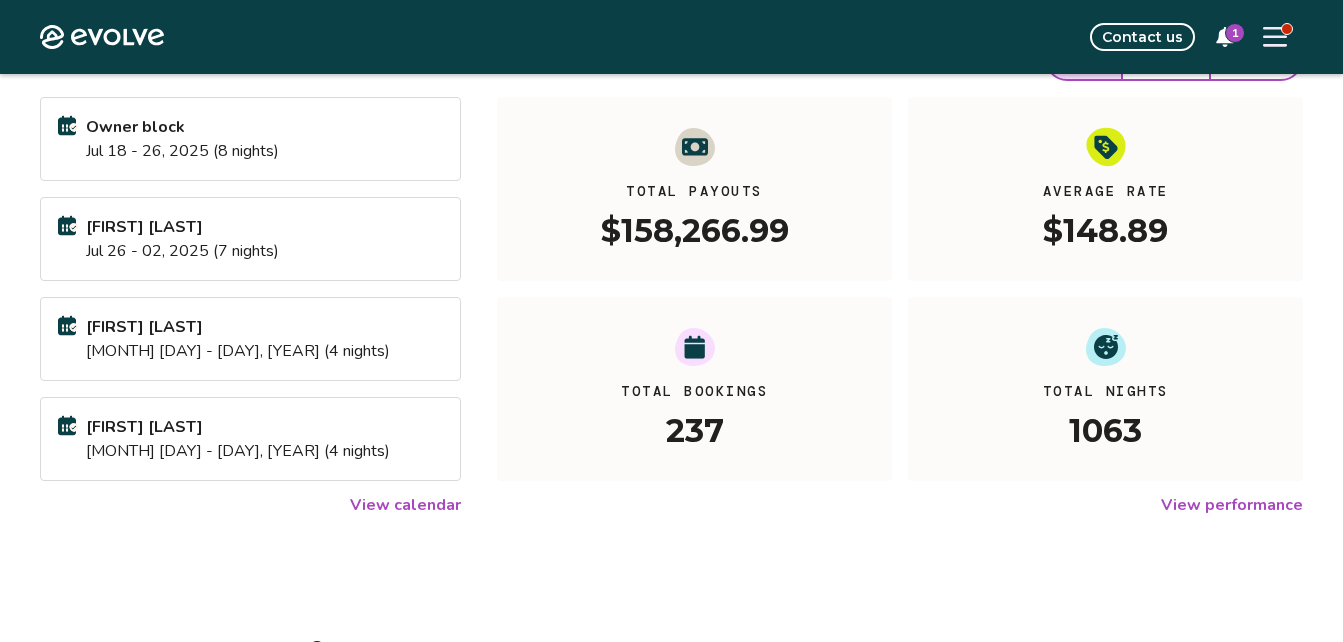 scroll, scrollTop: 266, scrollLeft: 0, axis: vertical 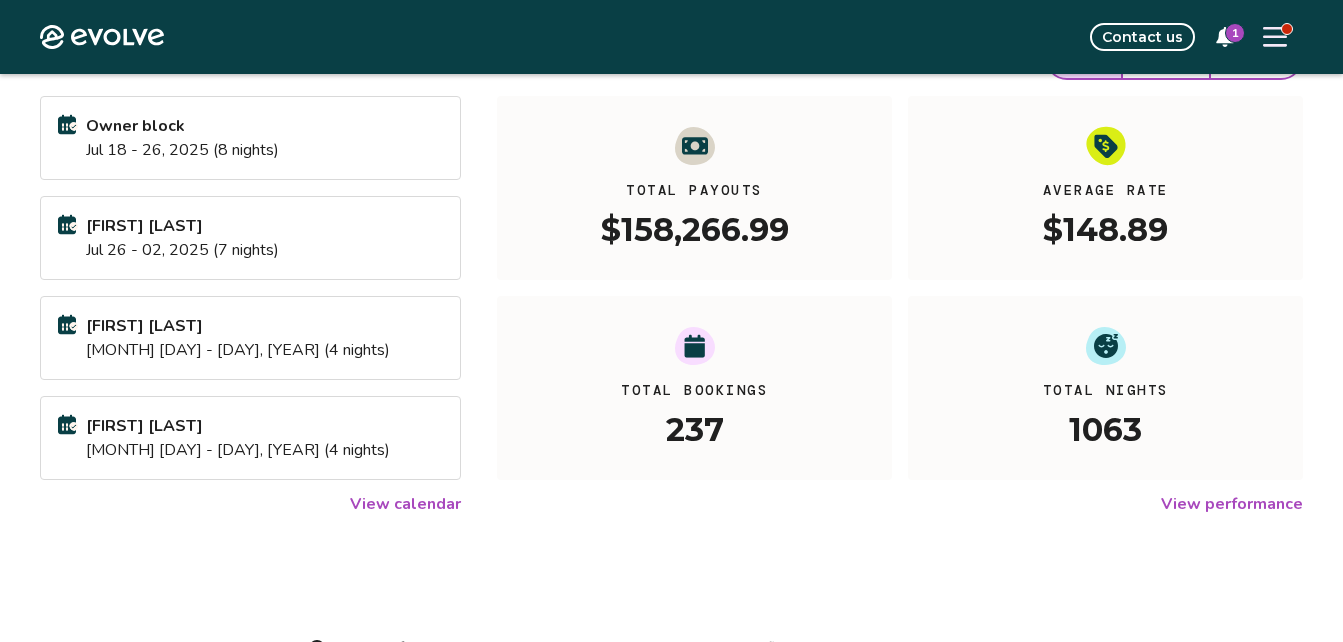 click on "View calendar" at bounding box center (405, 504) 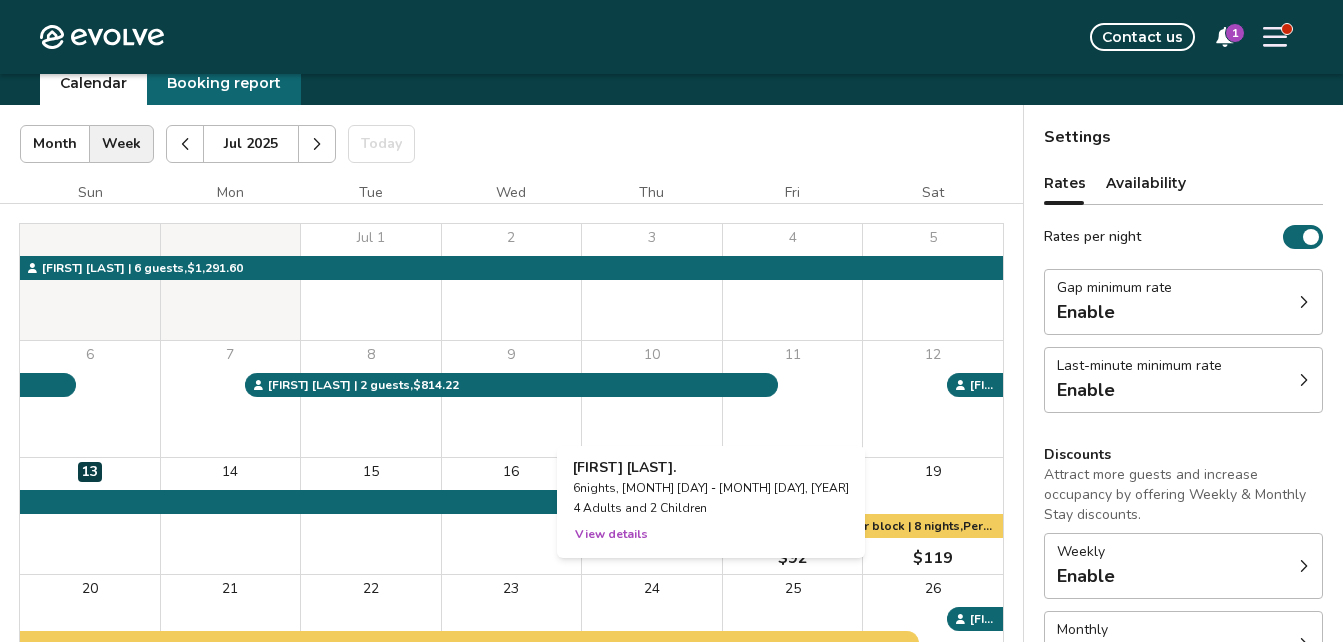 scroll, scrollTop: 0, scrollLeft: 0, axis: both 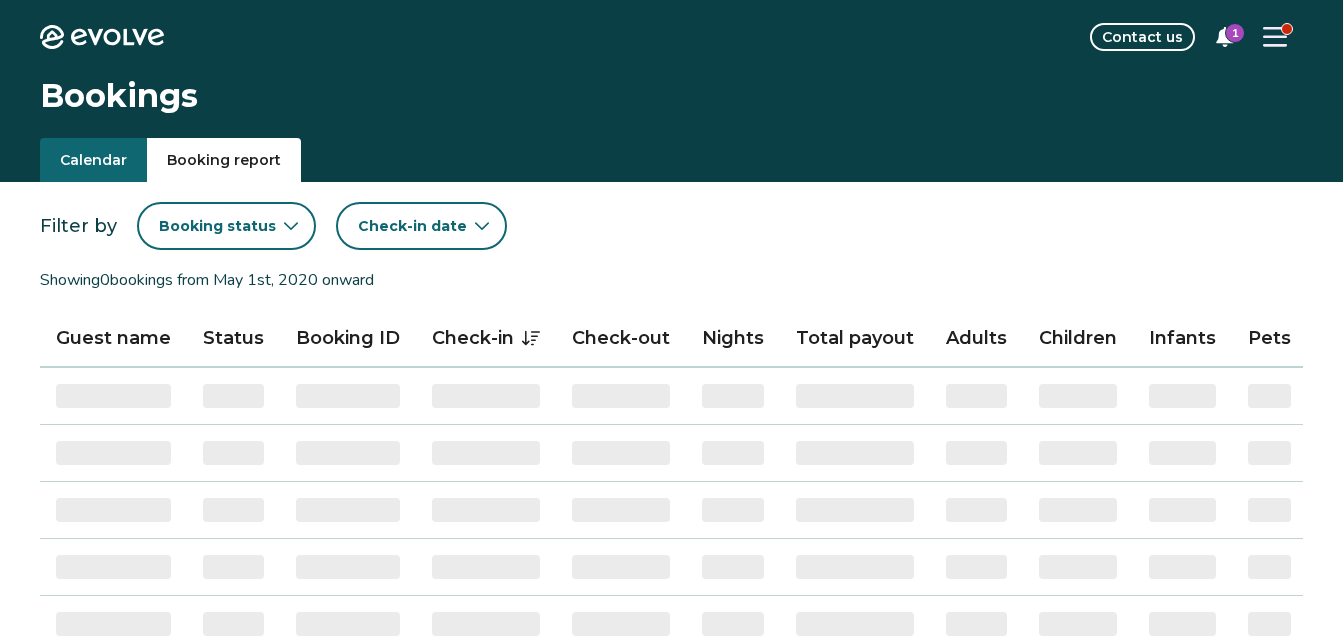 click on "Booking report" at bounding box center (224, 160) 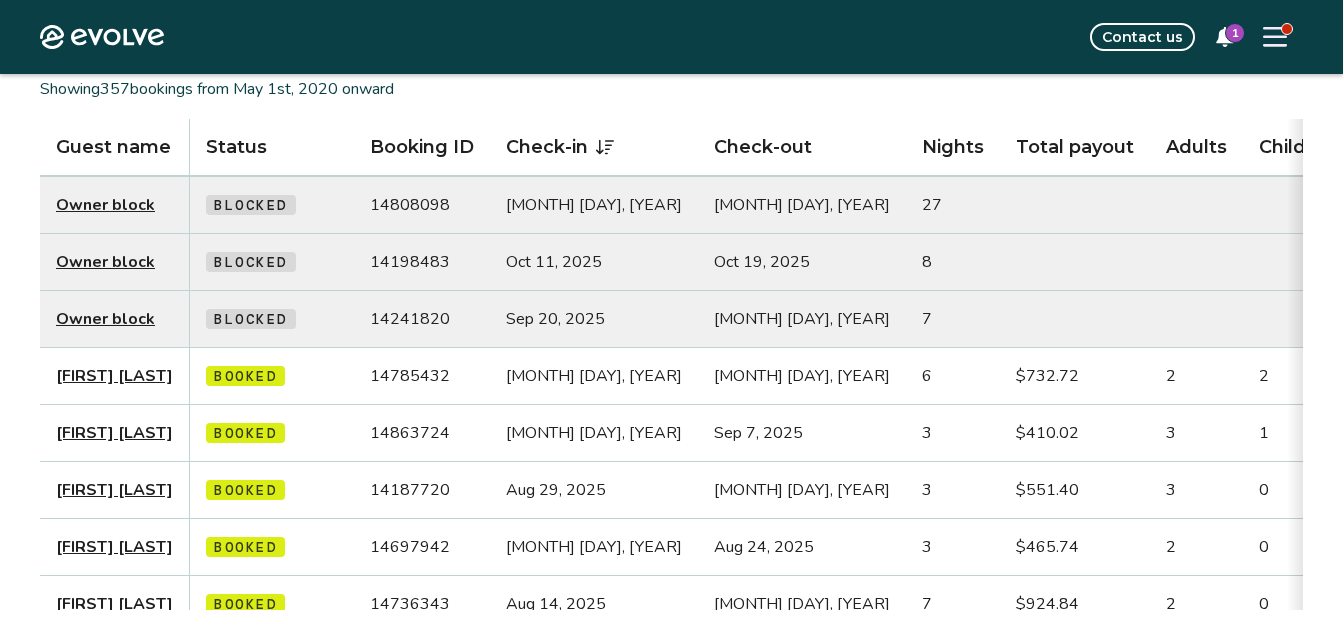 scroll, scrollTop: 193, scrollLeft: 0, axis: vertical 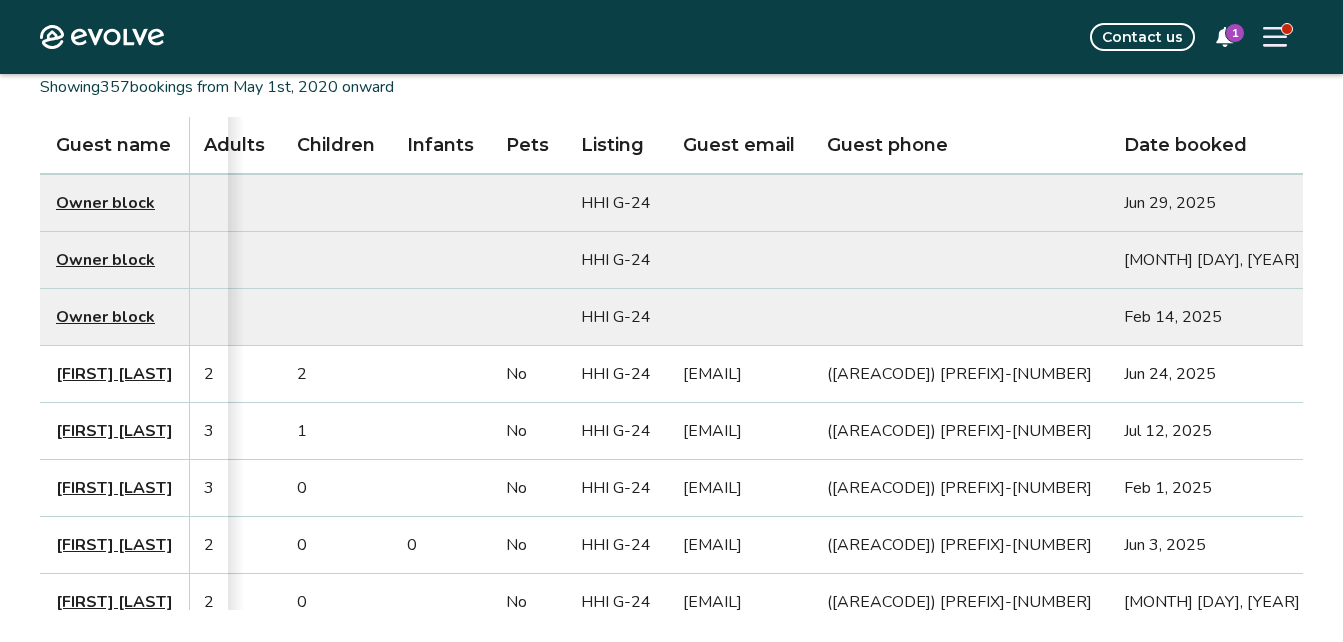click on "Trish Brown" at bounding box center (114, 488) 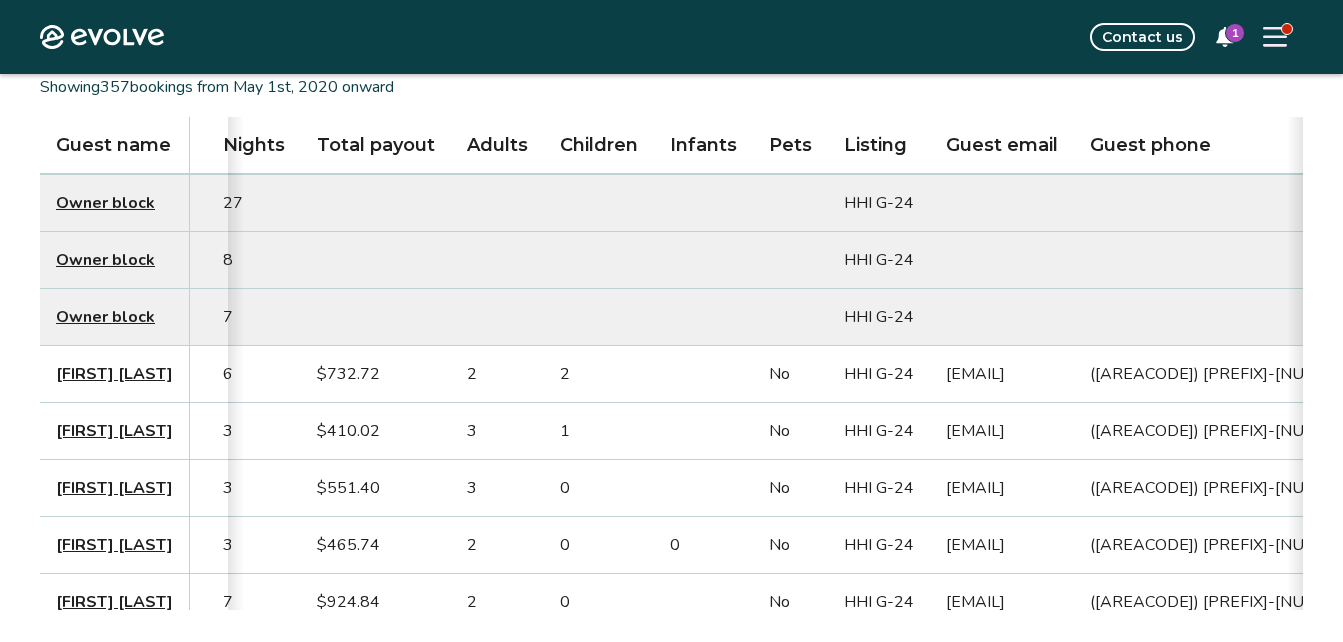 scroll, scrollTop: 0, scrollLeft: 679, axis: horizontal 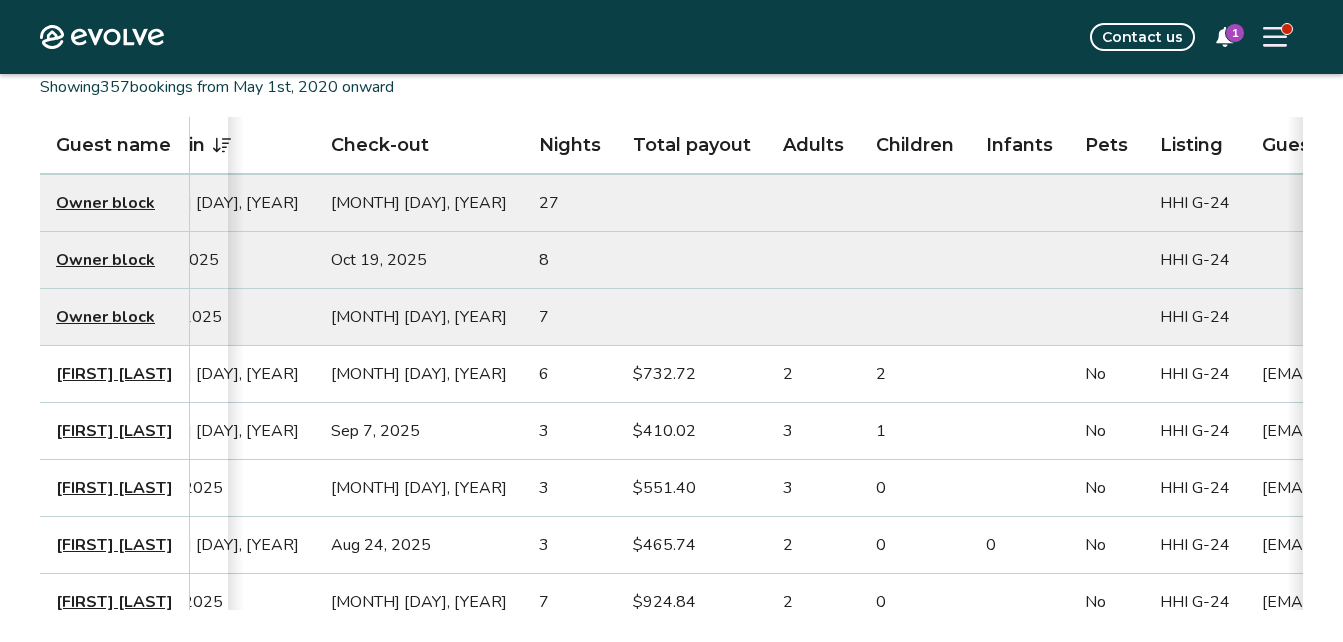 click on "3" at bounding box center (570, 431) 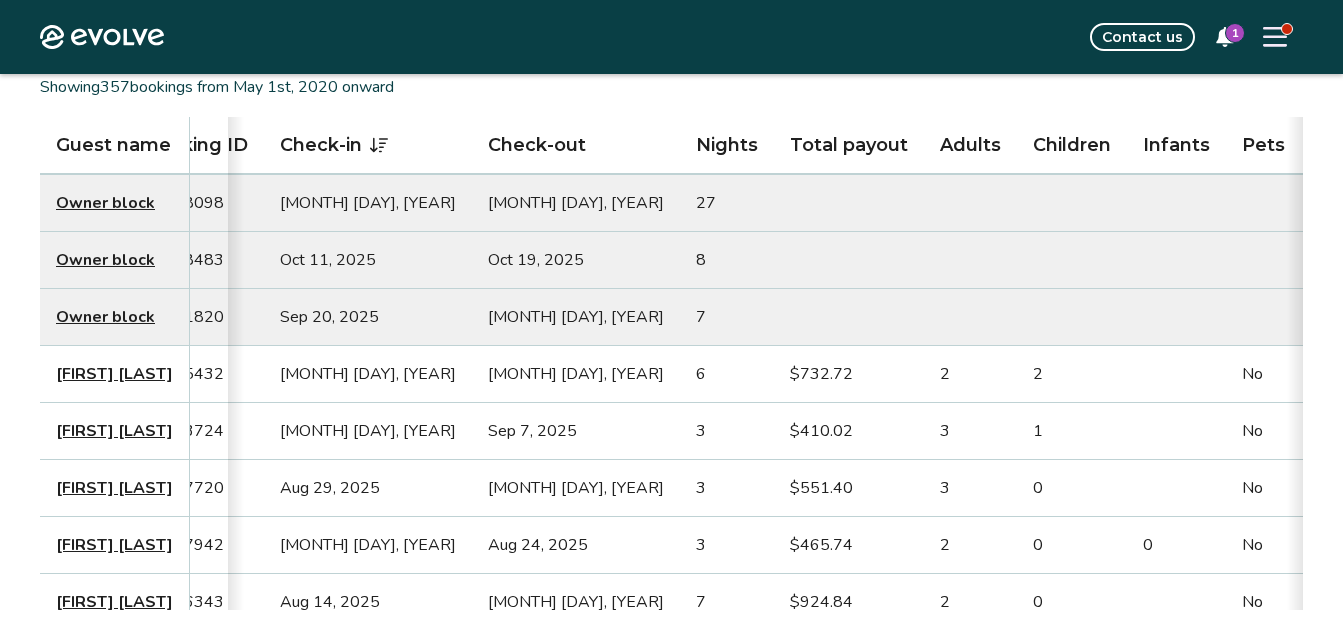 scroll, scrollTop: 0, scrollLeft: 179, axis: horizontal 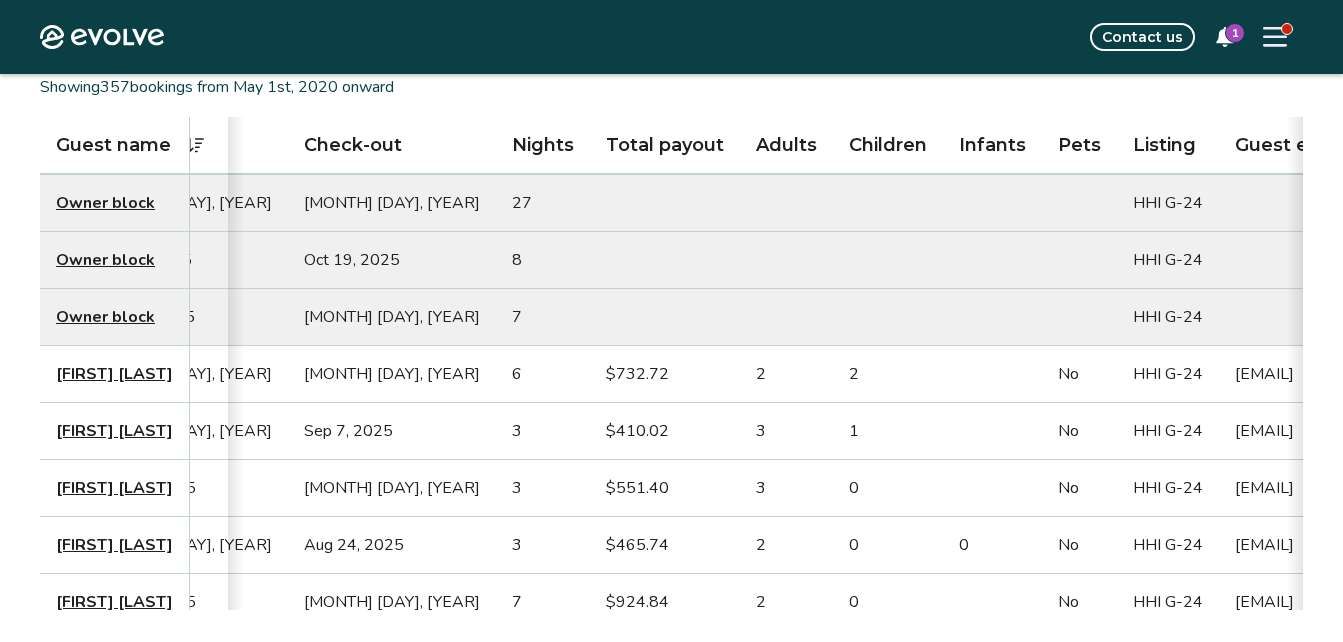click on "Angela Ernst" at bounding box center [114, 431] 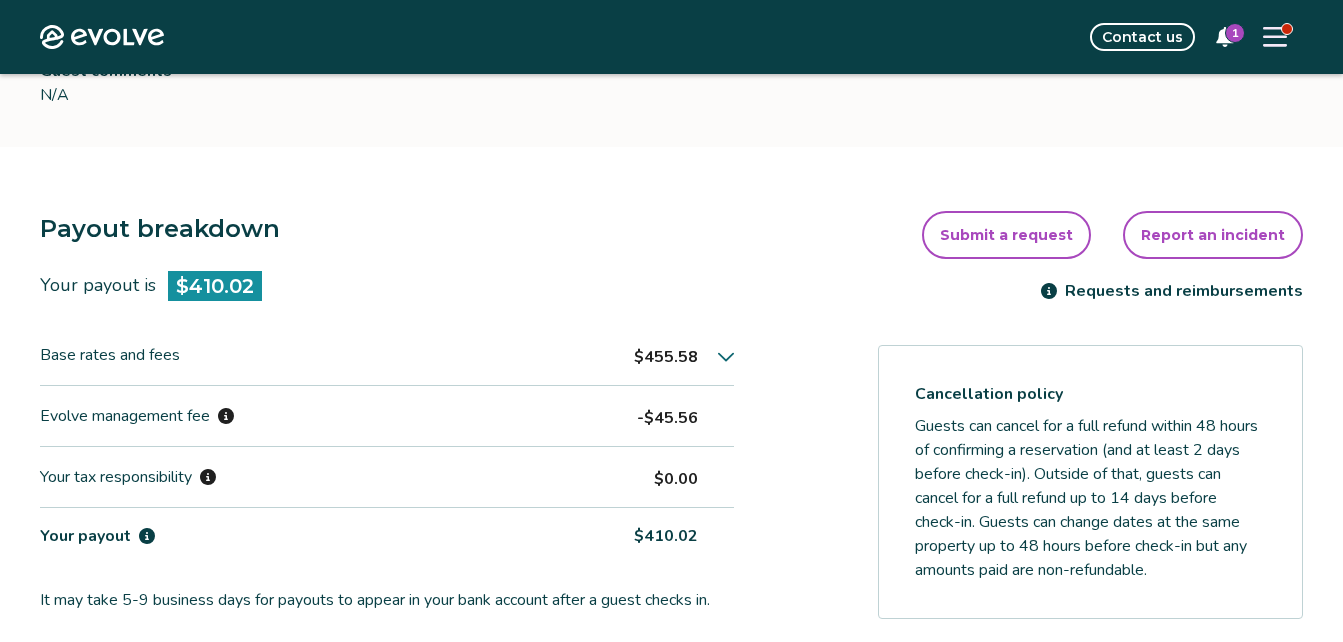 scroll, scrollTop: 433, scrollLeft: 0, axis: vertical 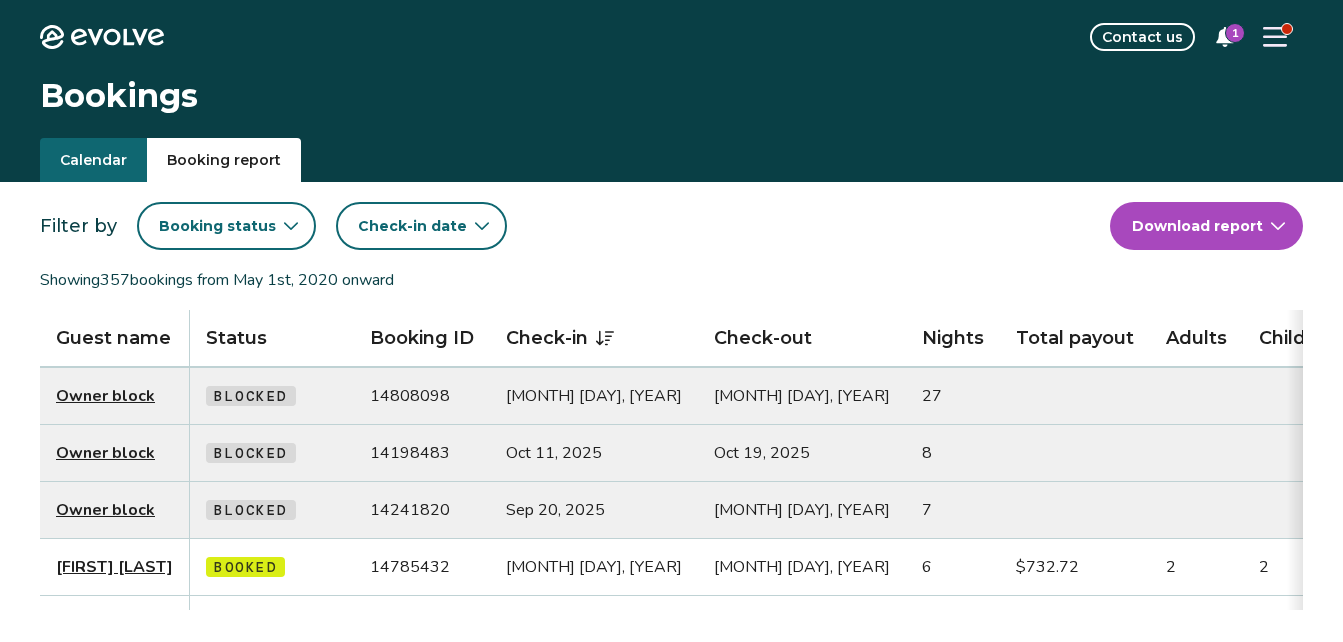 click on "Calendar" at bounding box center [93, 160] 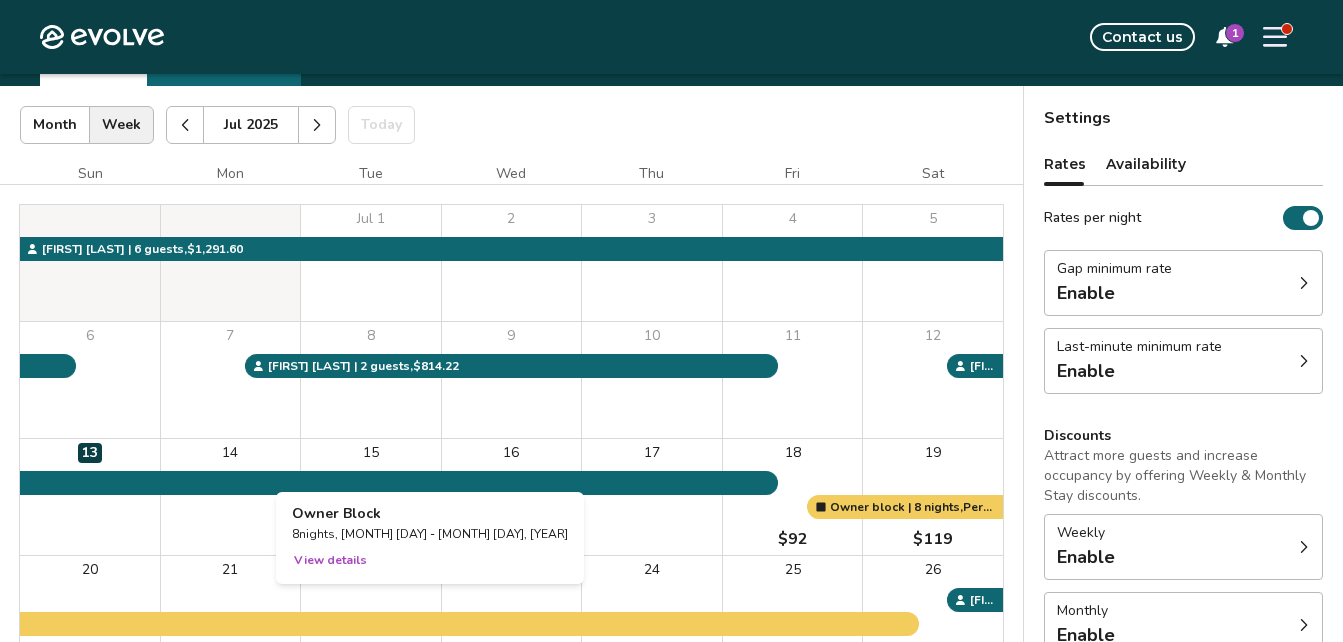 scroll, scrollTop: 95, scrollLeft: 0, axis: vertical 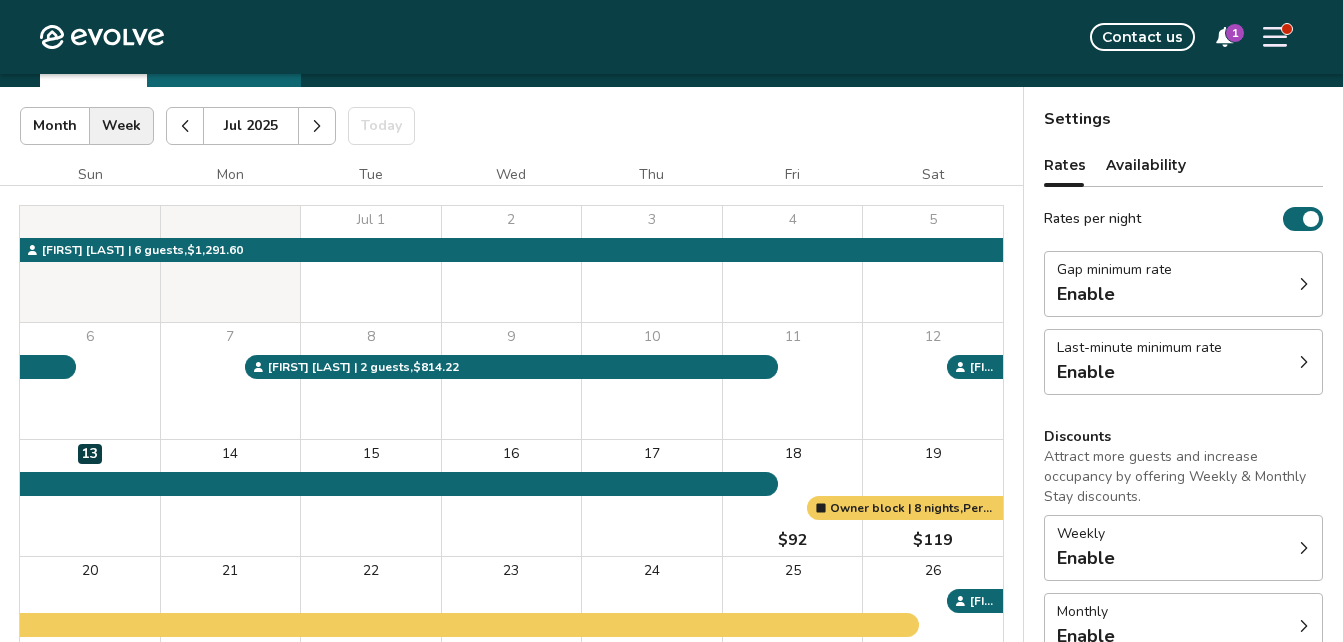 click 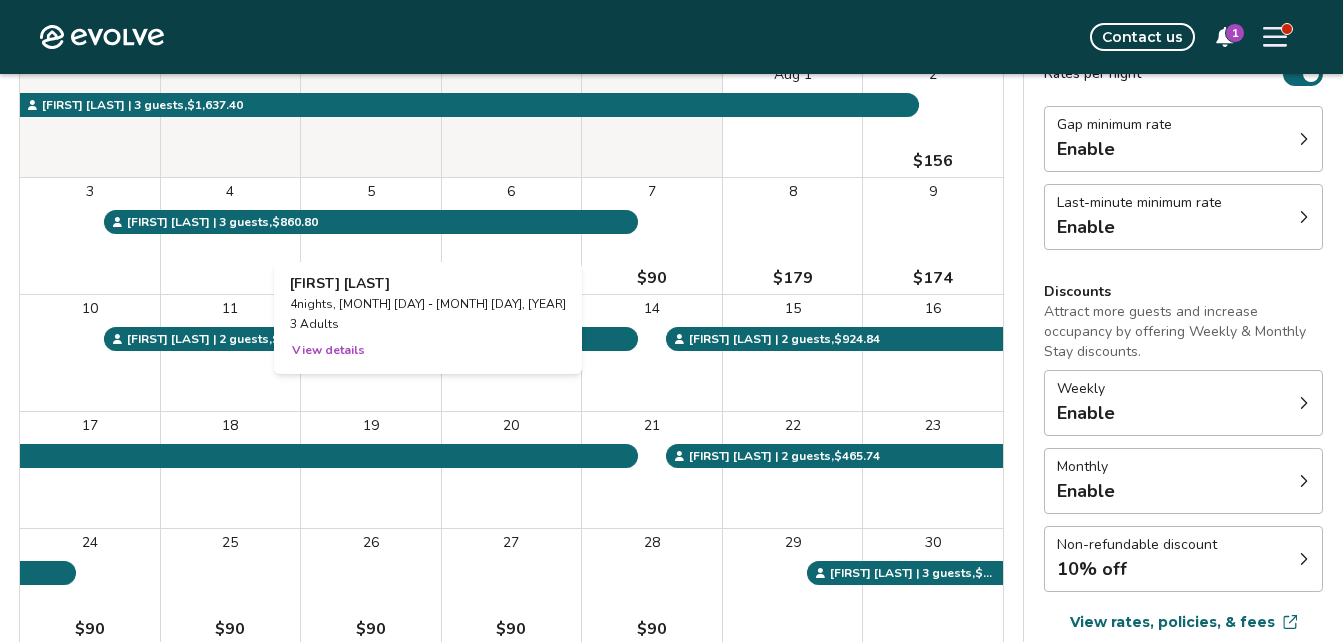 scroll, scrollTop: 236, scrollLeft: 0, axis: vertical 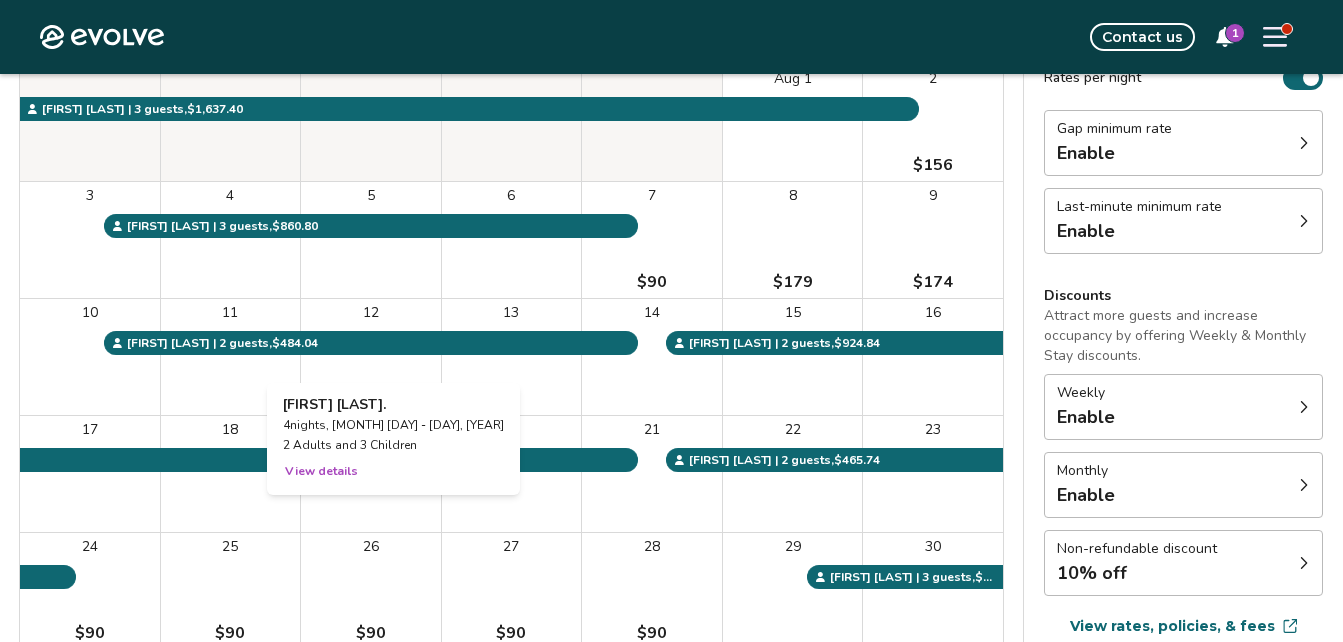 click on "Victoria M. 4  nights,   Aug 10 - Aug 14, 2025 2 Adults and 3 Children View details" at bounding box center [393, 441] 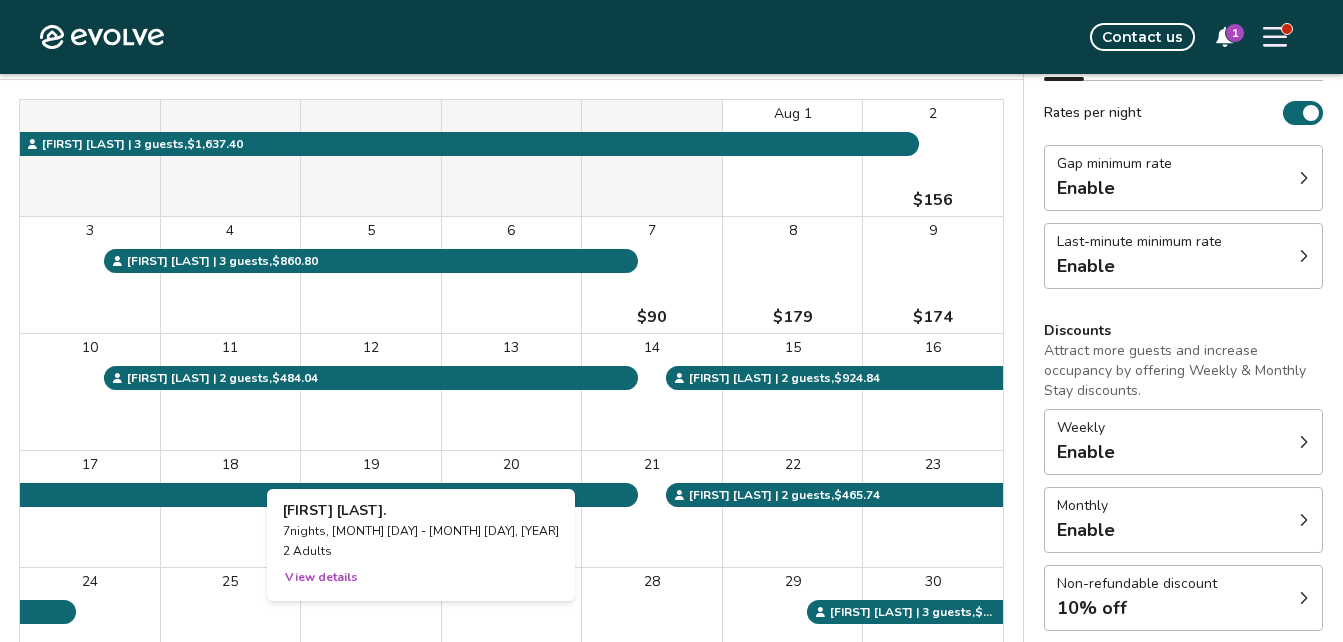 scroll, scrollTop: 46, scrollLeft: 0, axis: vertical 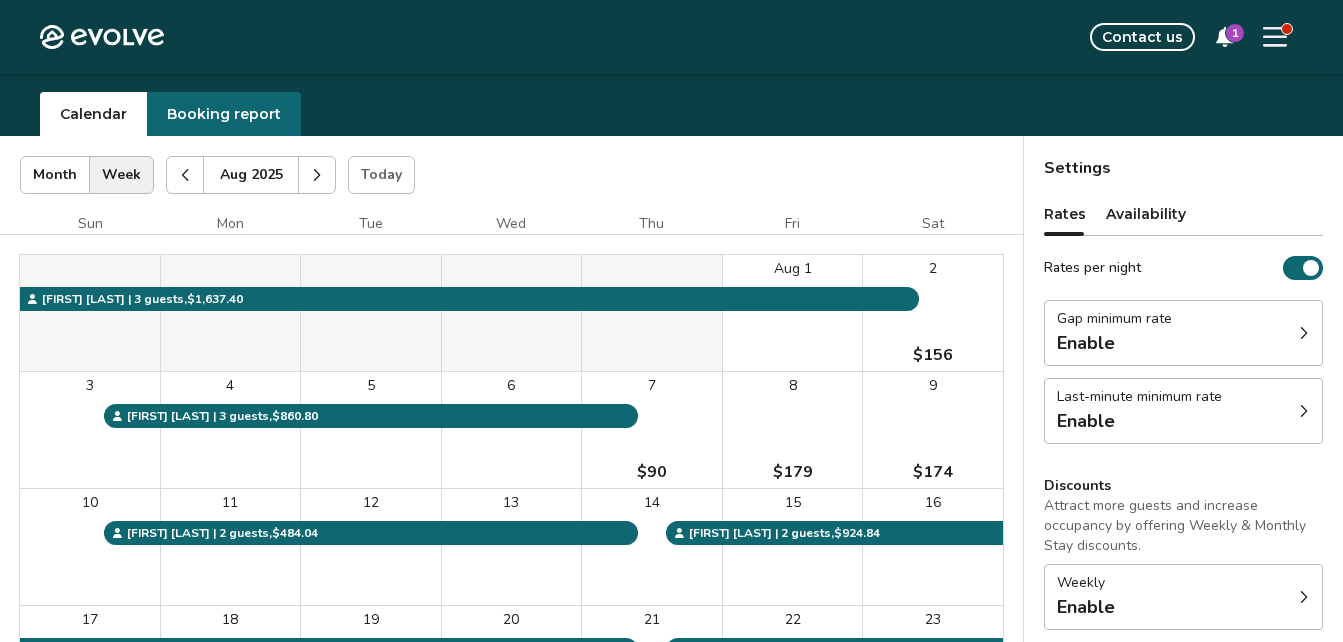 click 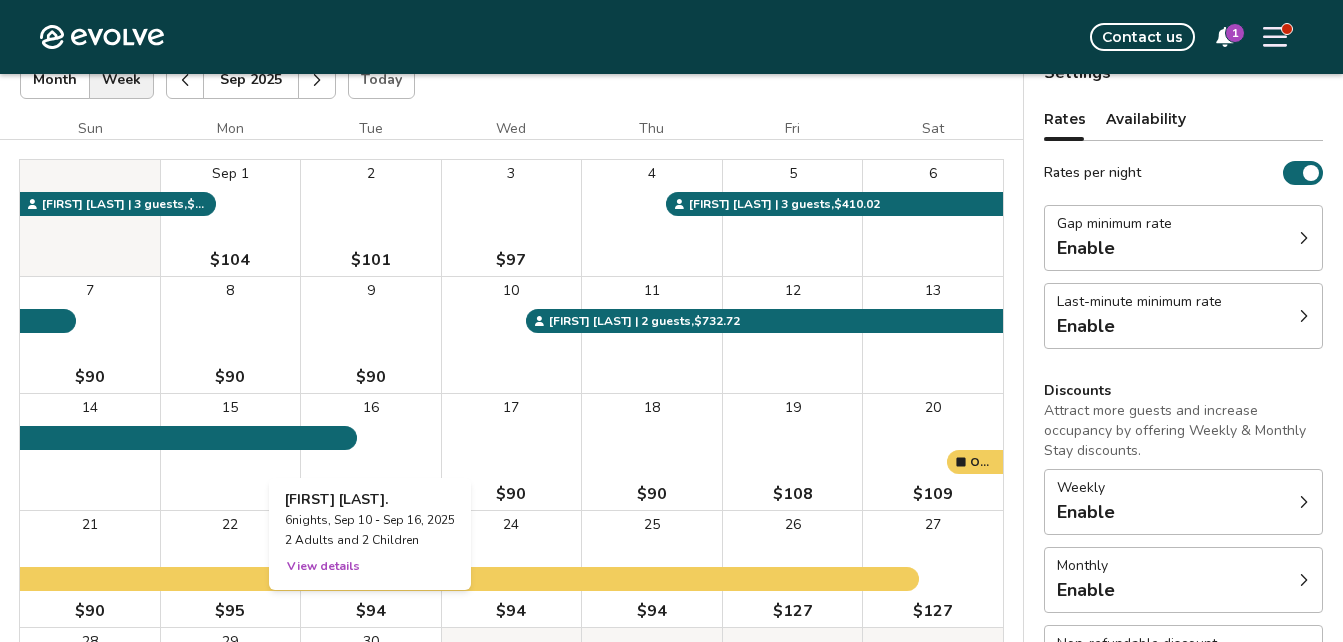 scroll, scrollTop: 0, scrollLeft: 0, axis: both 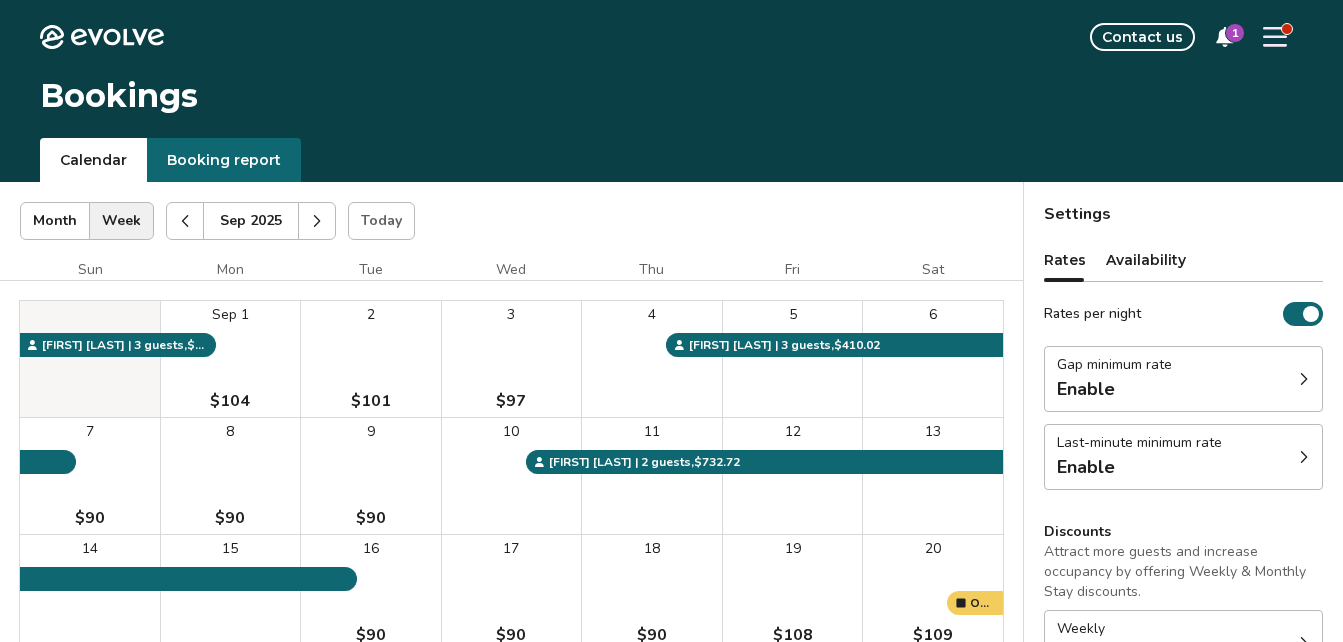 click 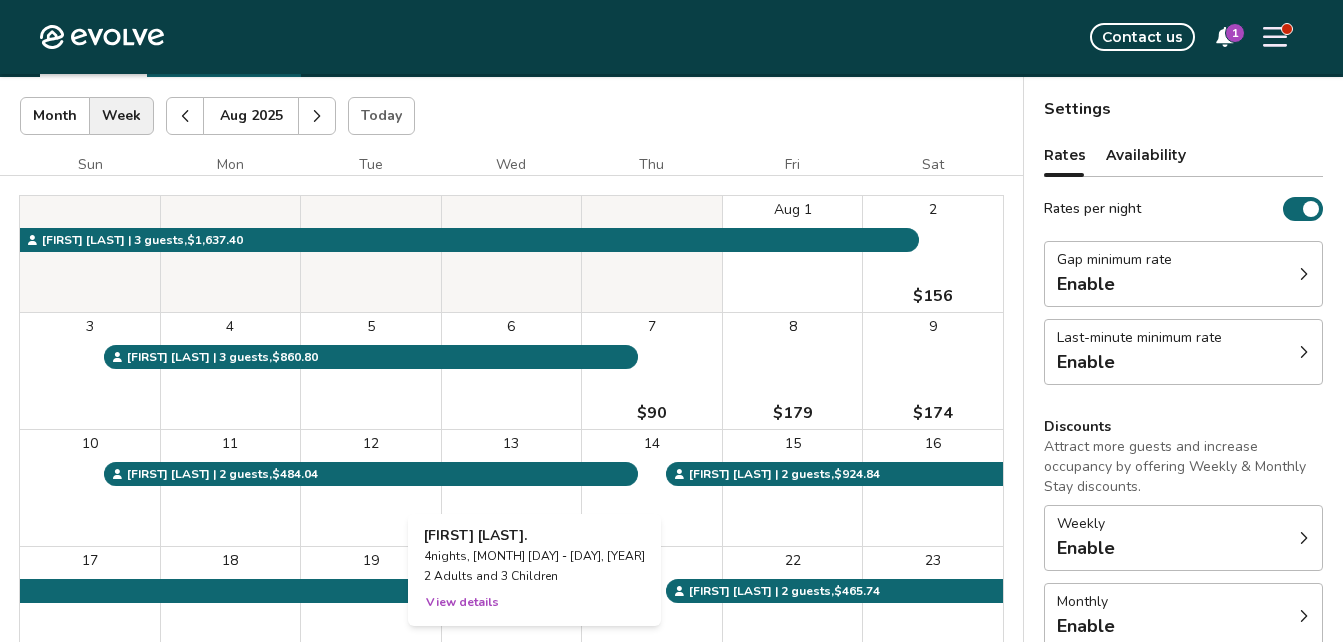scroll, scrollTop: 0, scrollLeft: 0, axis: both 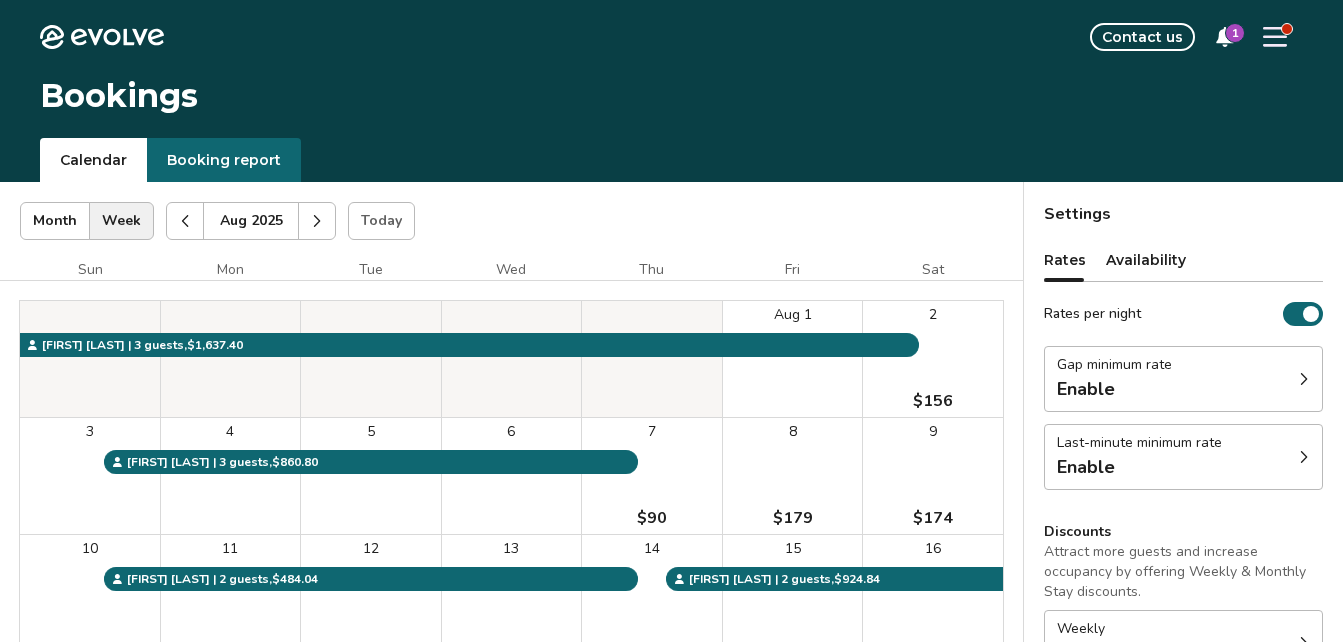 click 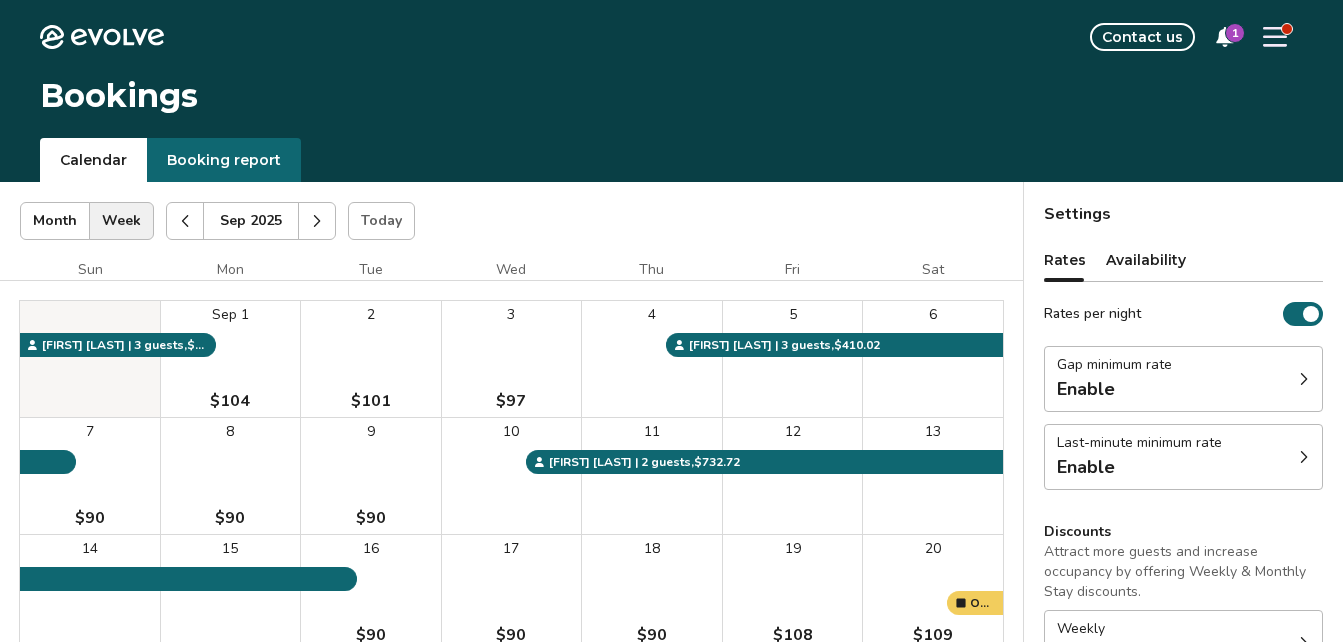 click 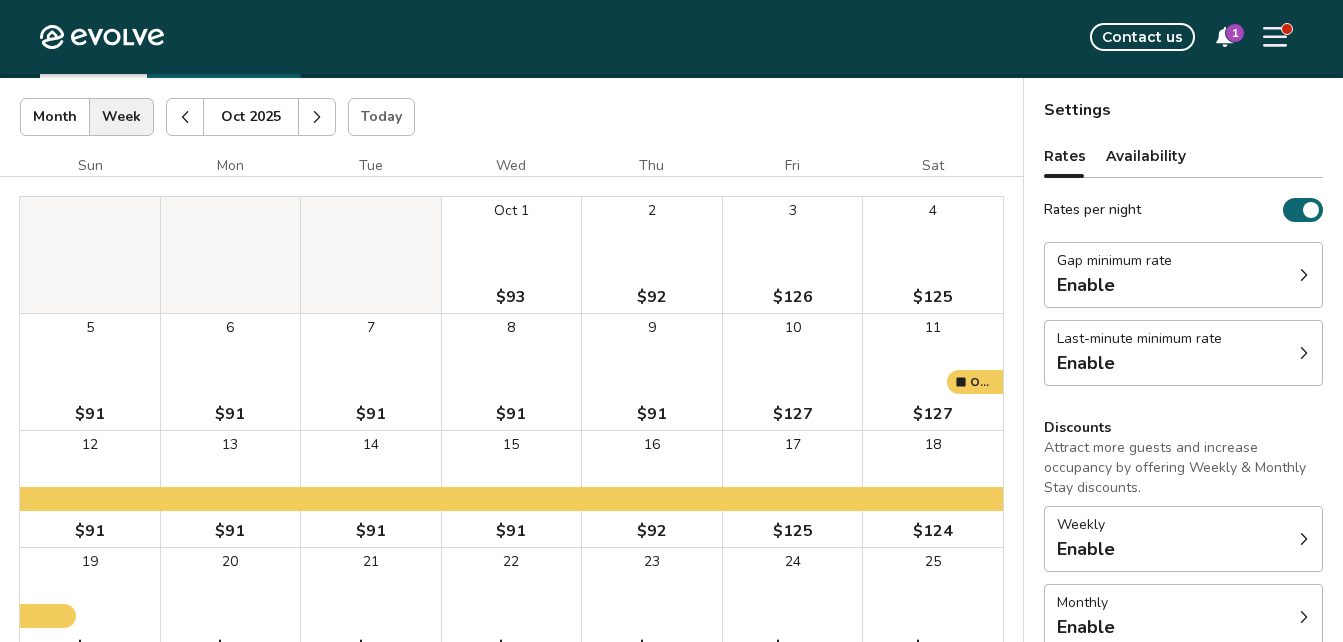 scroll, scrollTop: 103, scrollLeft: 0, axis: vertical 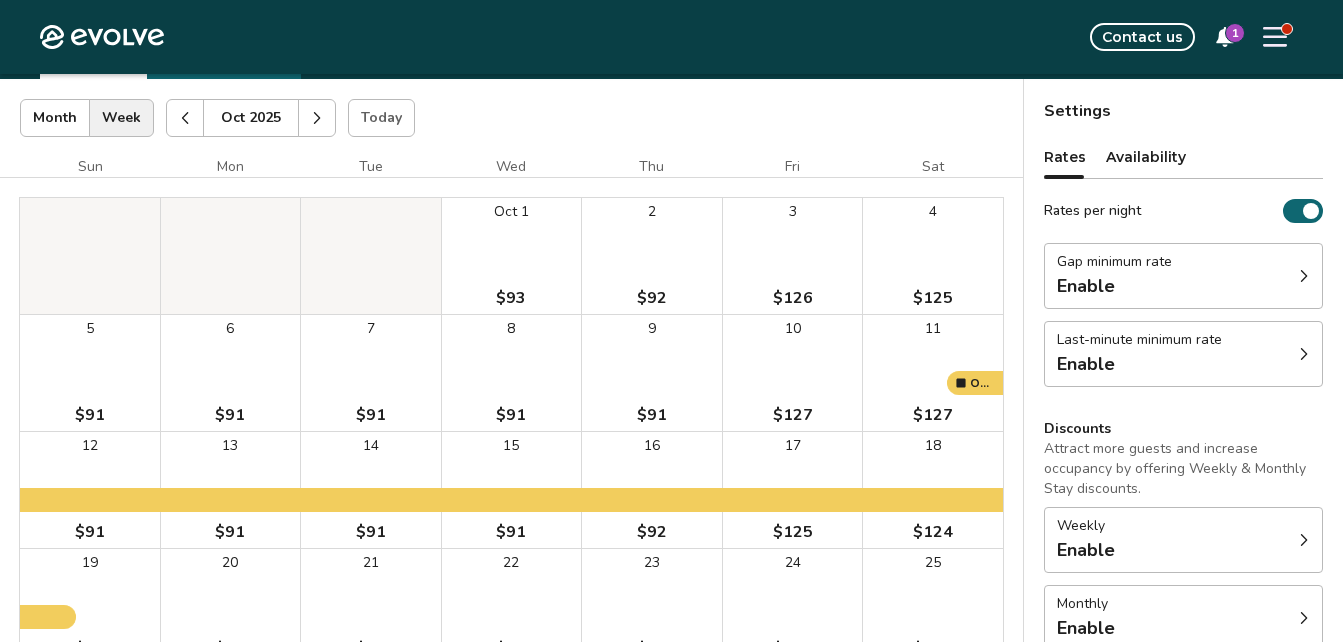 click at bounding box center [317, 118] 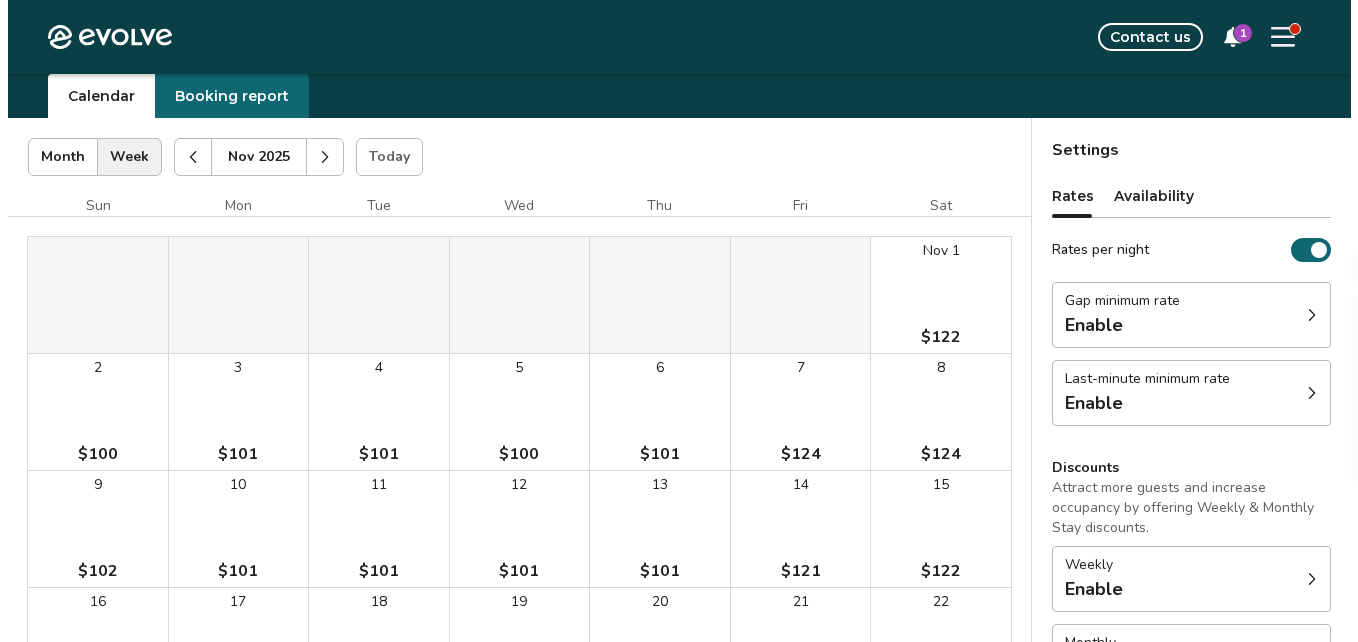 scroll, scrollTop: 0, scrollLeft: 0, axis: both 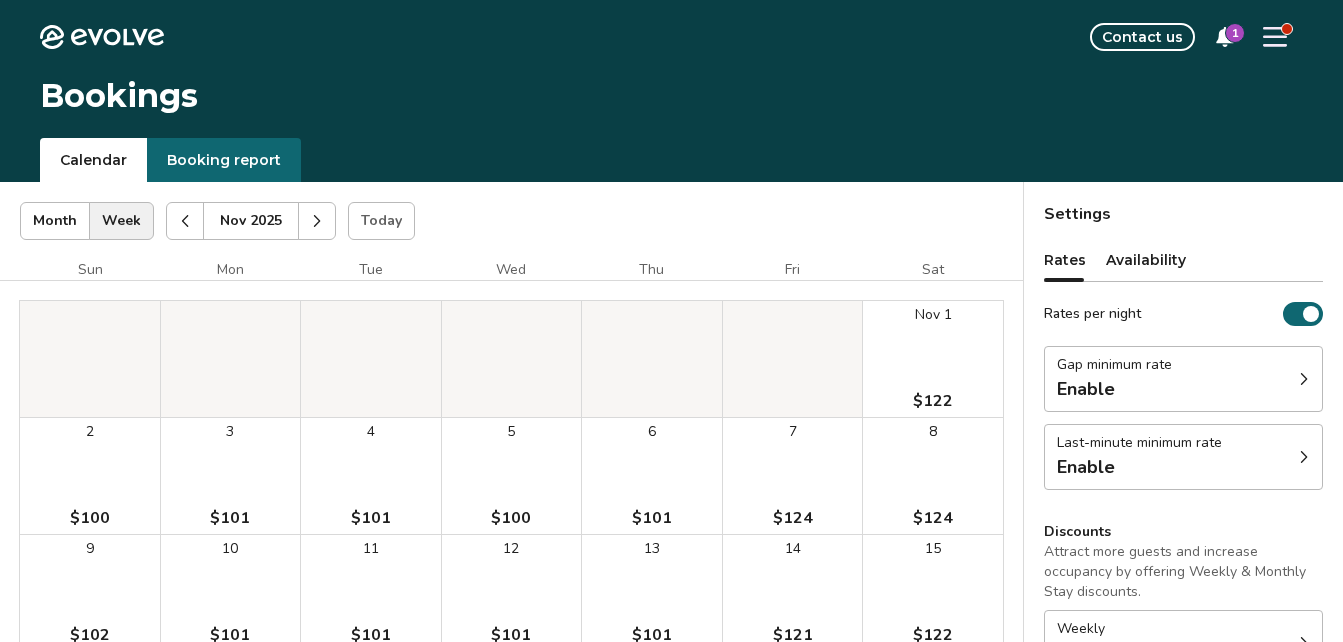 click 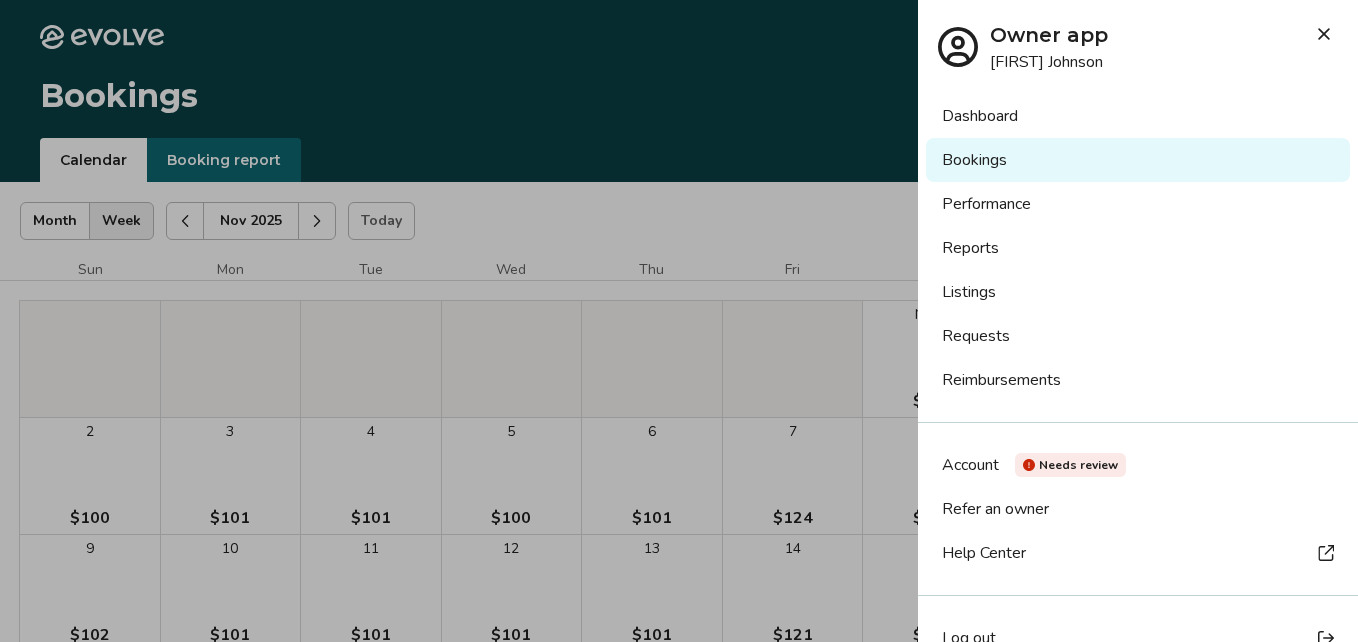 click on "Performance" at bounding box center [1138, 204] 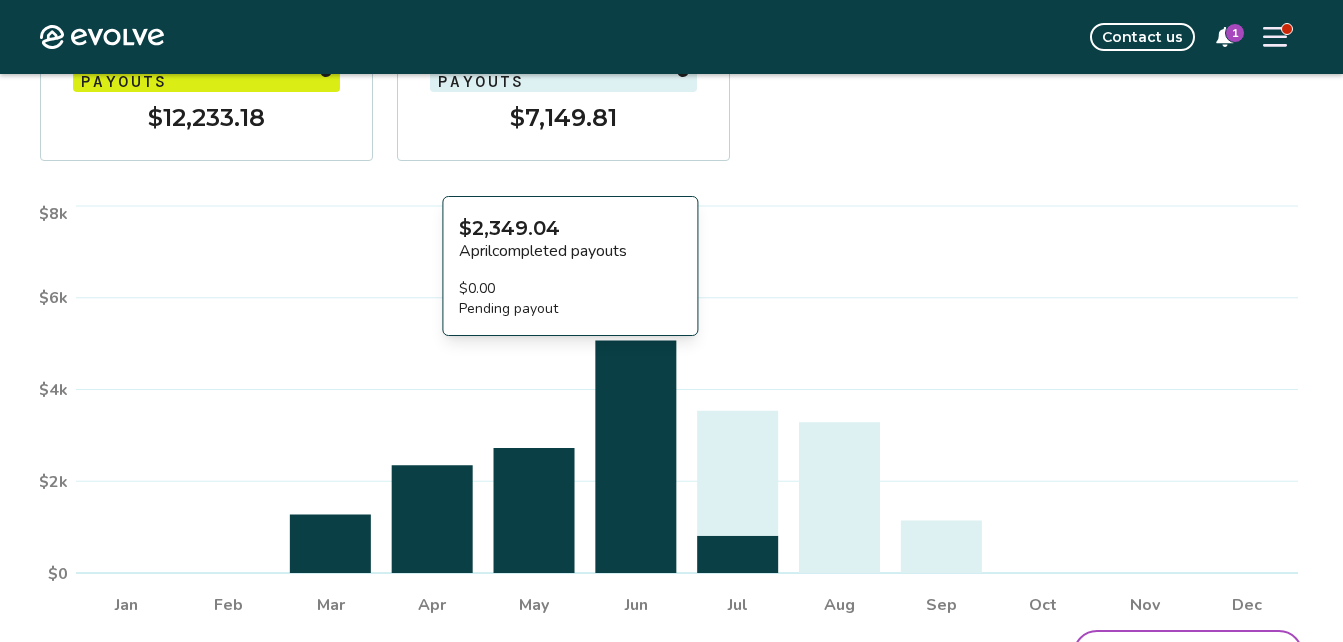 scroll, scrollTop: 304, scrollLeft: 0, axis: vertical 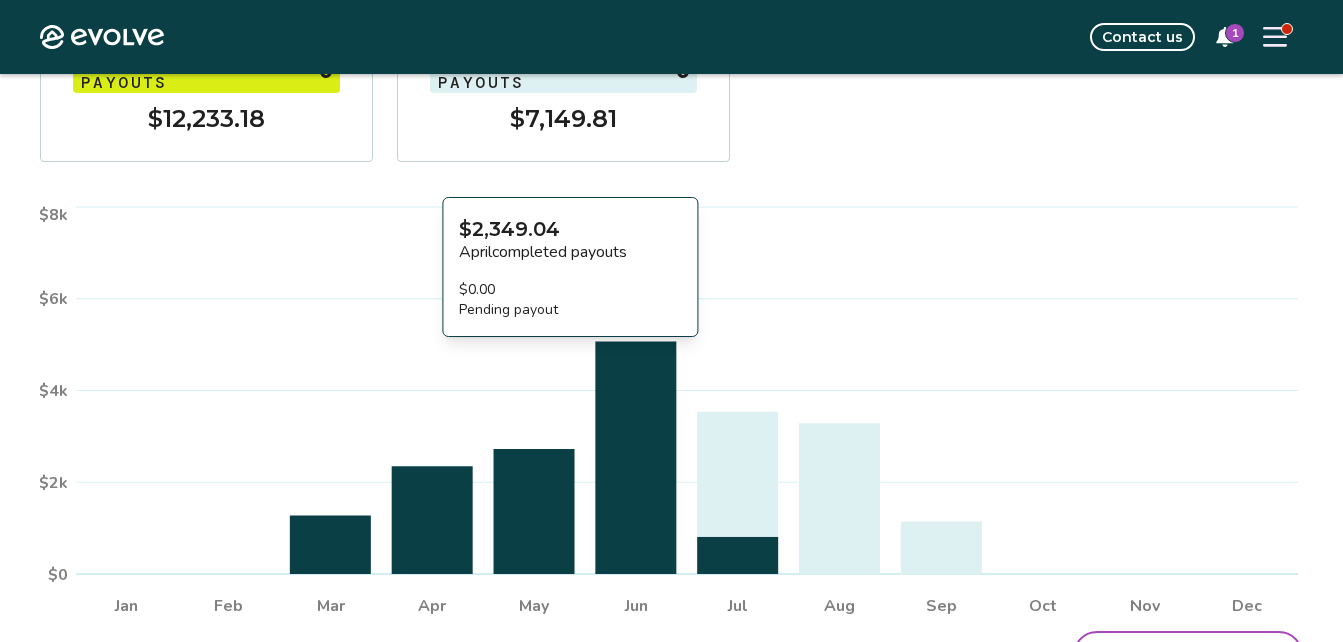 click on "[MONTH] [MONTH] [MONTH] [MONTH] [MONTH] [MONTH] [MONTH] [MONTH] [MONTH] [MONTH] [MONTH] [MONTH] $0 $2k $4k $6k $8k" 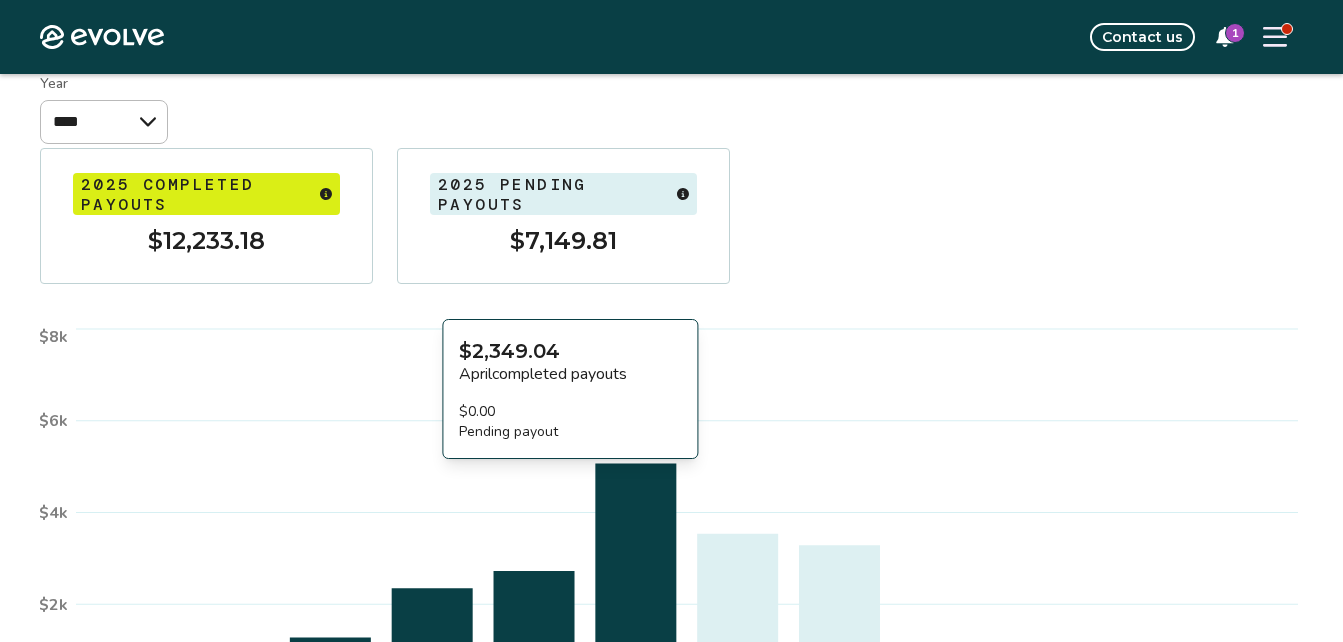 scroll, scrollTop: 180, scrollLeft: 0, axis: vertical 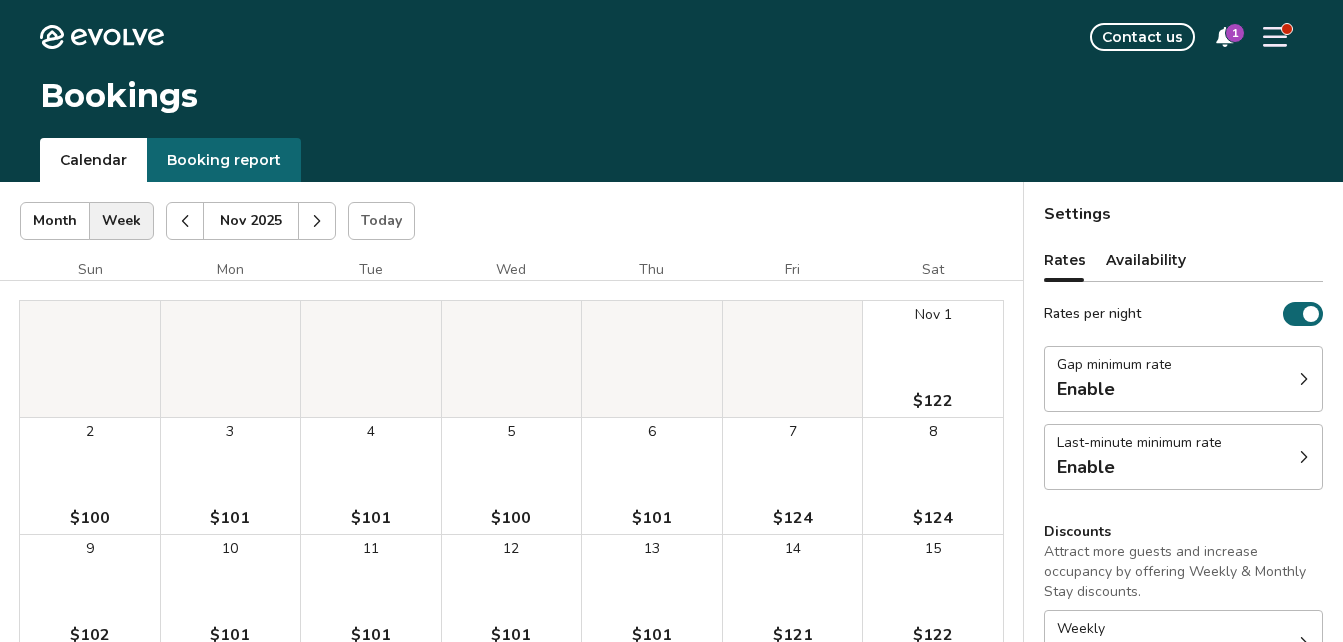click 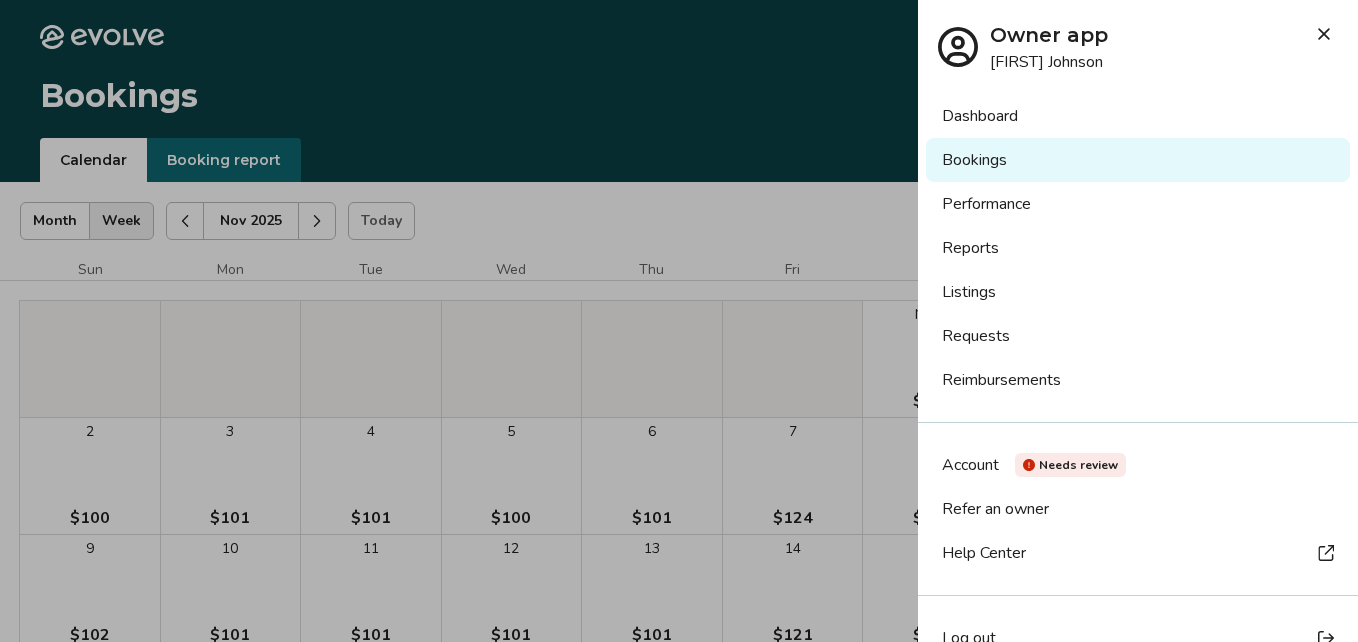 click on "Listings" at bounding box center (1138, 292) 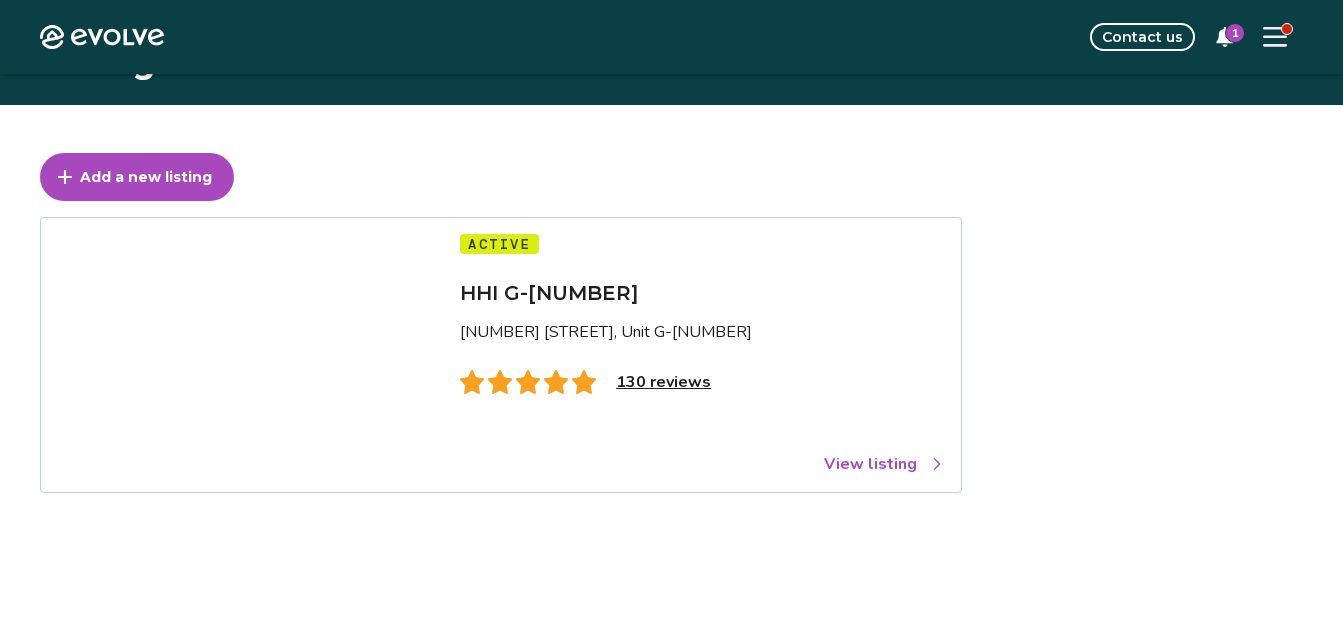 scroll, scrollTop: 34, scrollLeft: 0, axis: vertical 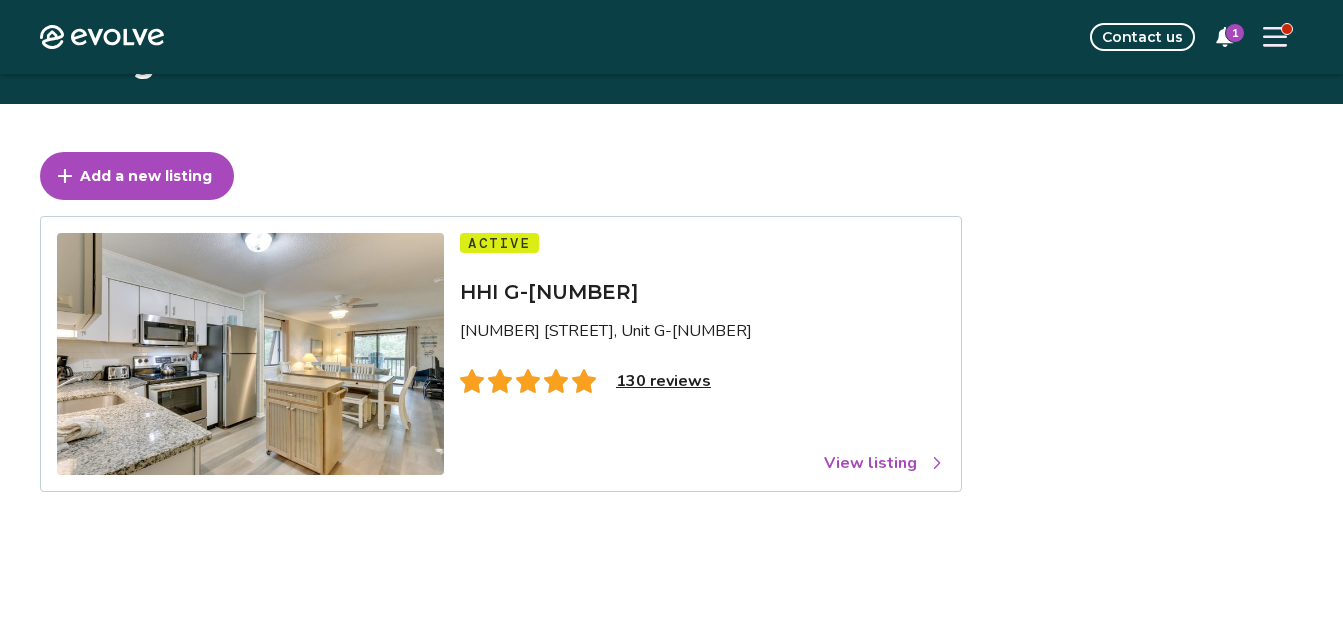 click on "130 reviews" at bounding box center (663, 381) 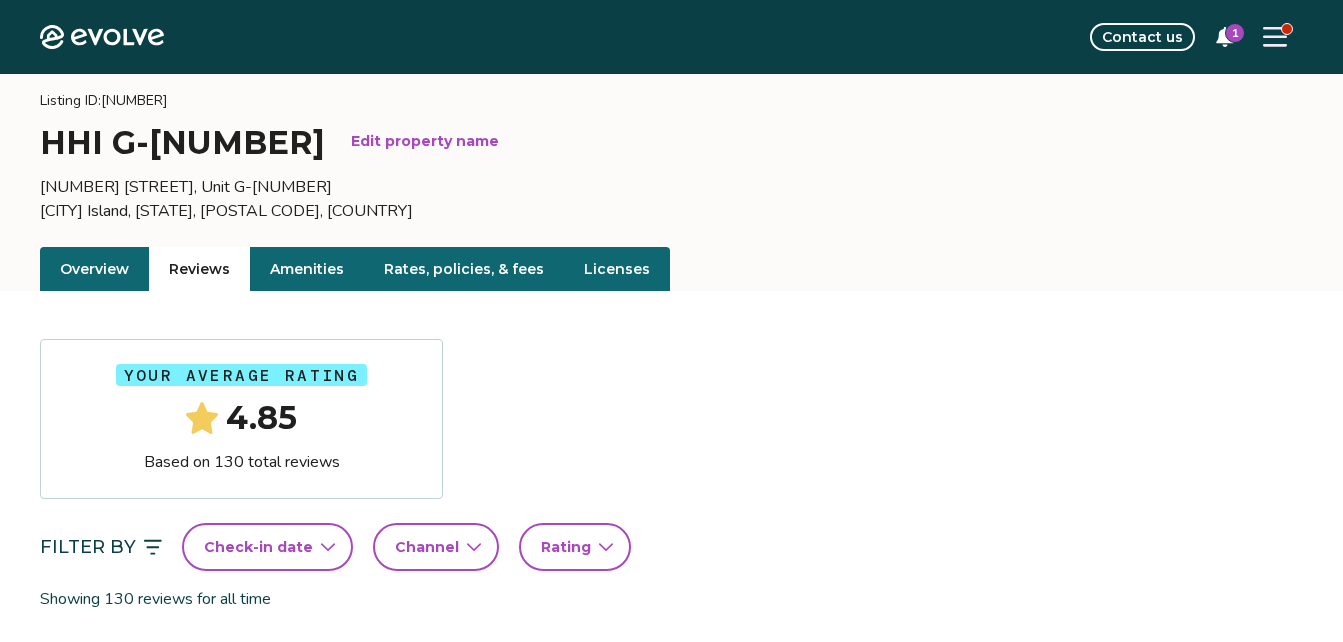 scroll, scrollTop: 0, scrollLeft: 0, axis: both 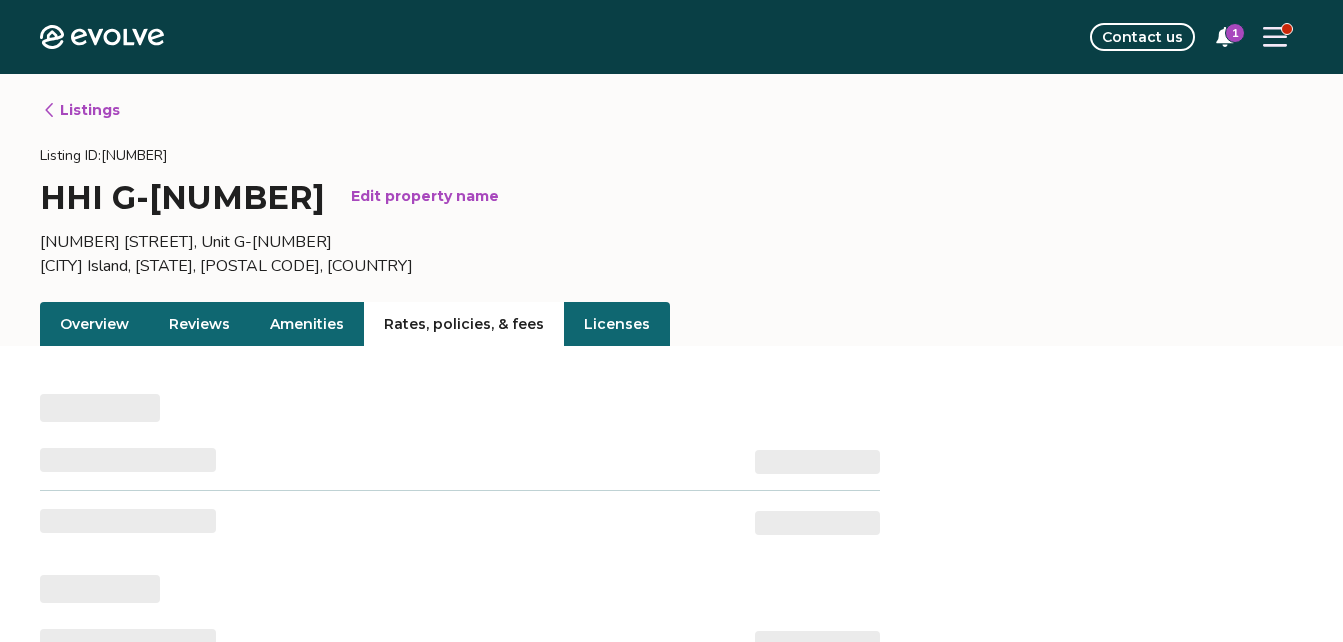 click on "Rates, policies, & fees" at bounding box center (464, 324) 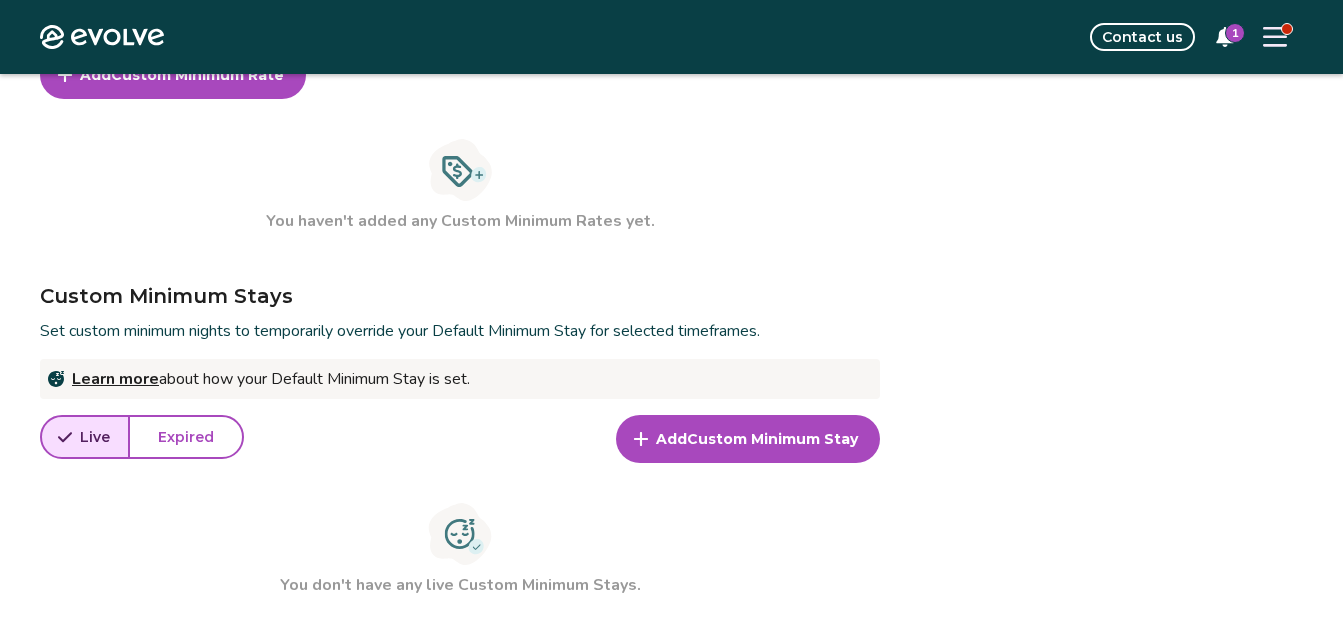 scroll, scrollTop: 895, scrollLeft: 0, axis: vertical 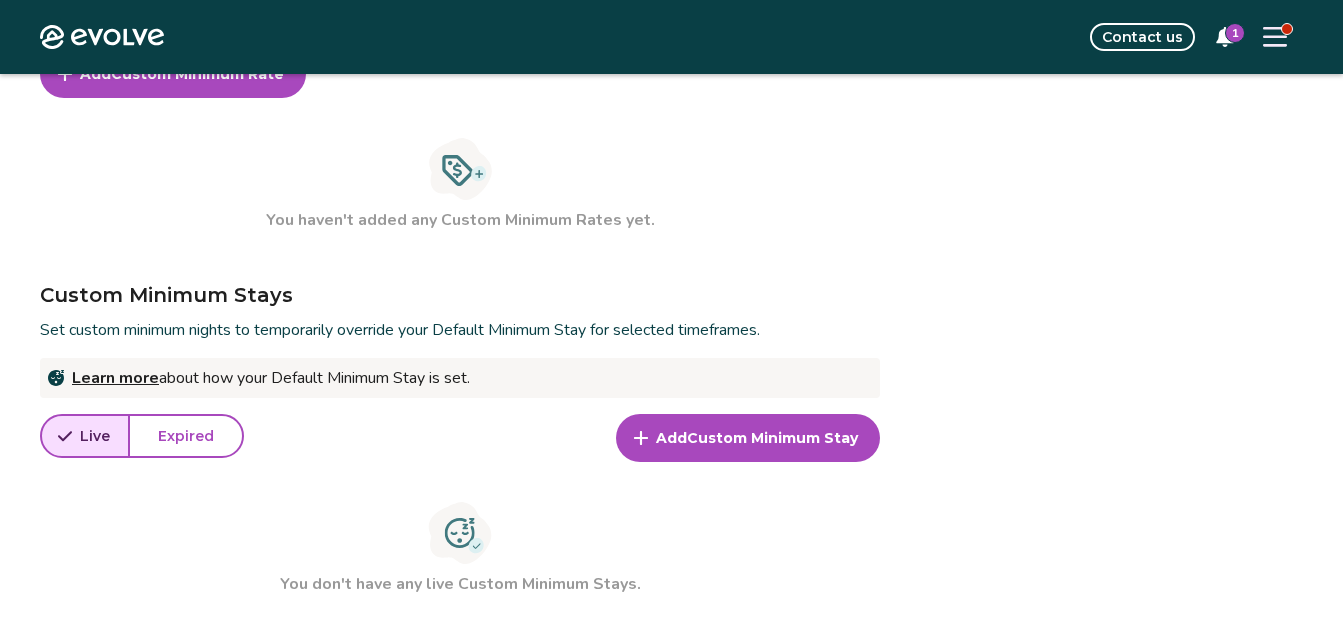 click on "Add  Custom Minimum Stay" at bounding box center [748, 438] 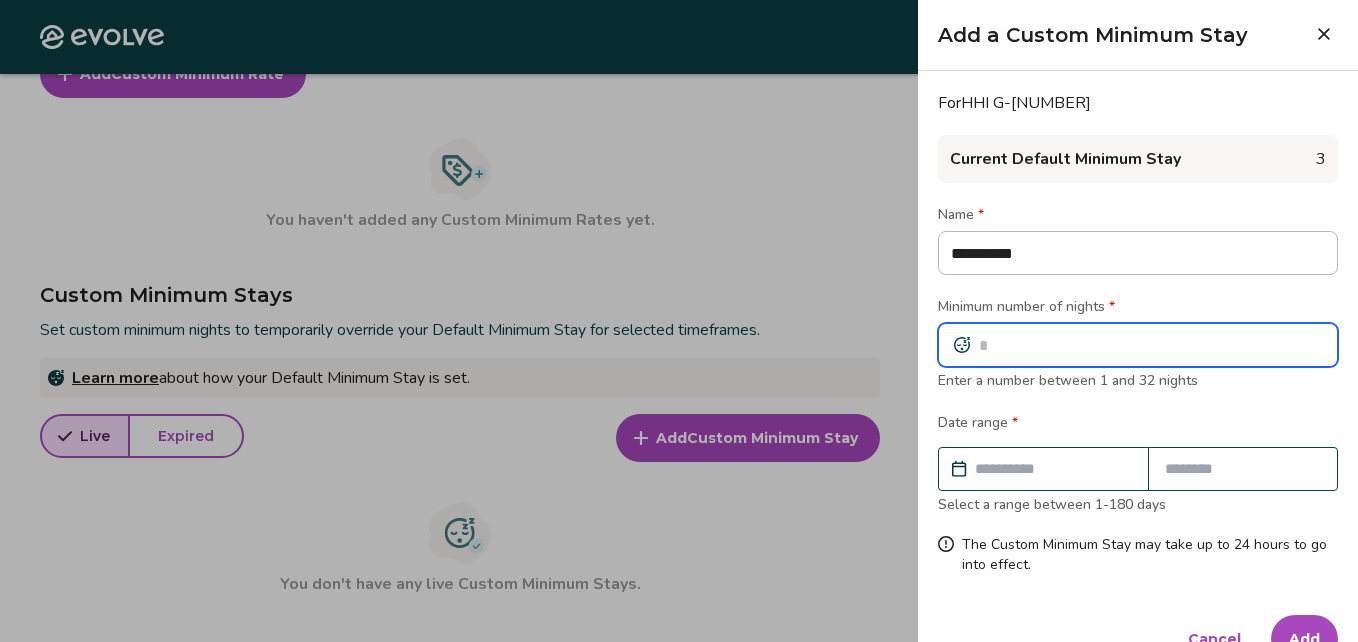 click at bounding box center [1138, 345] 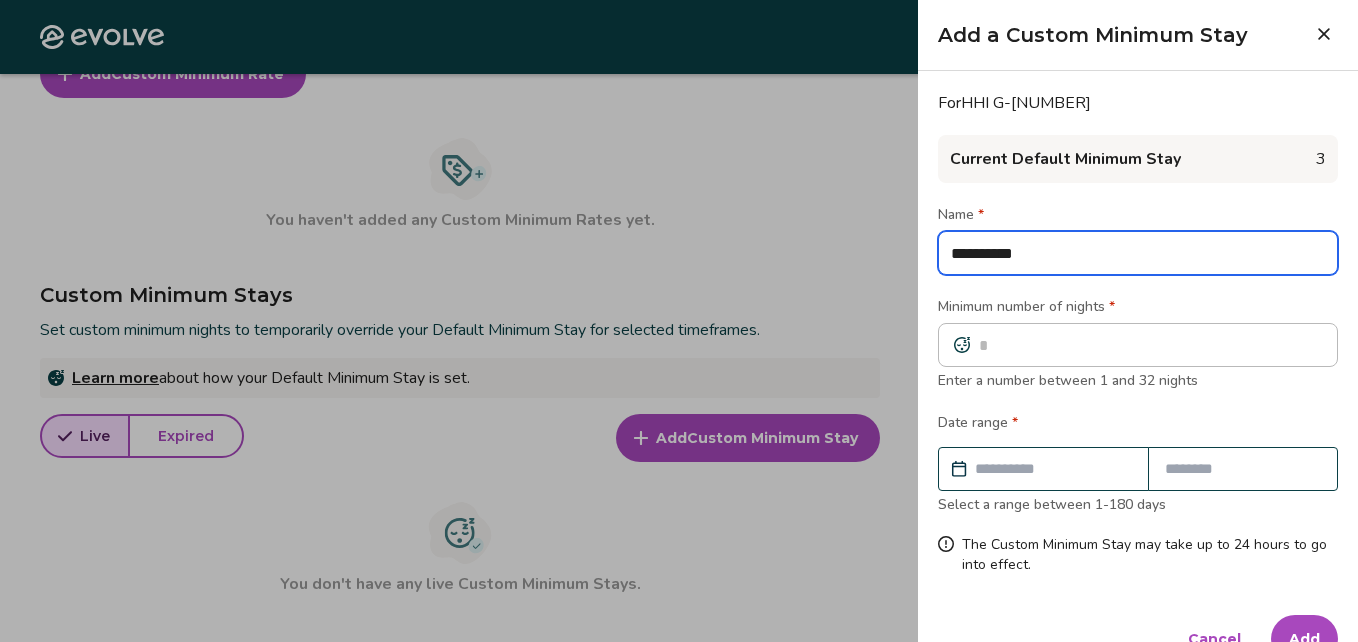 click on "**********" at bounding box center [1138, 253] 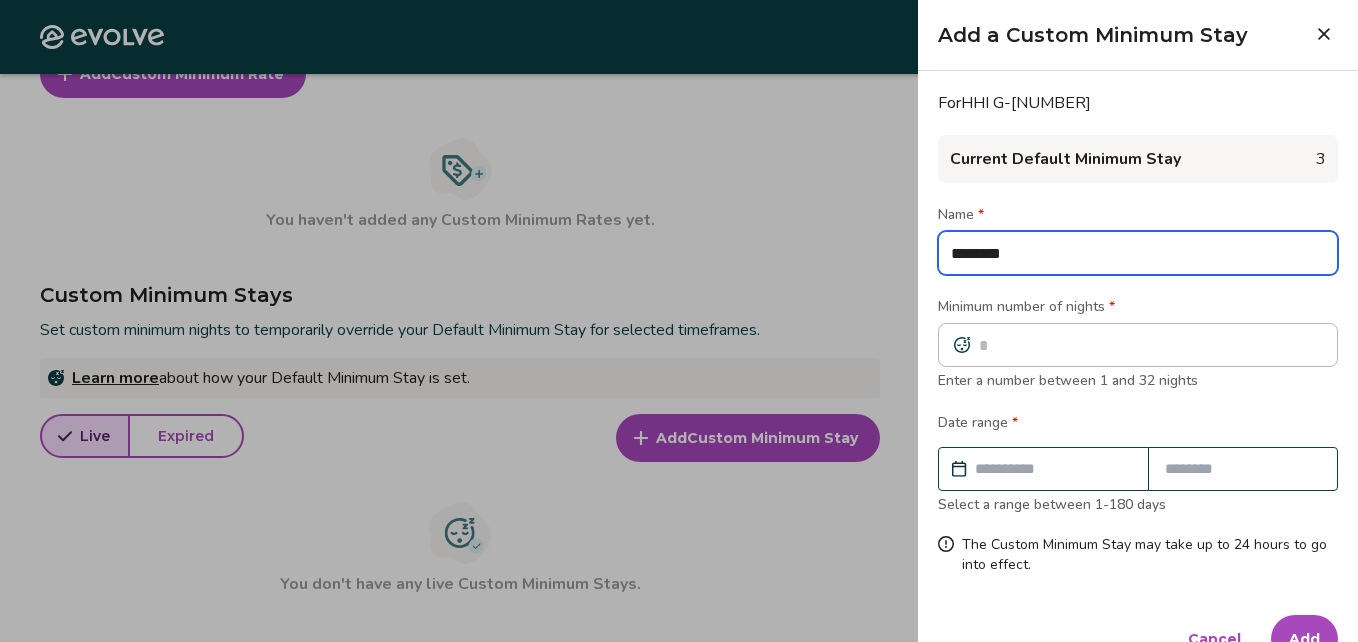 type on "********" 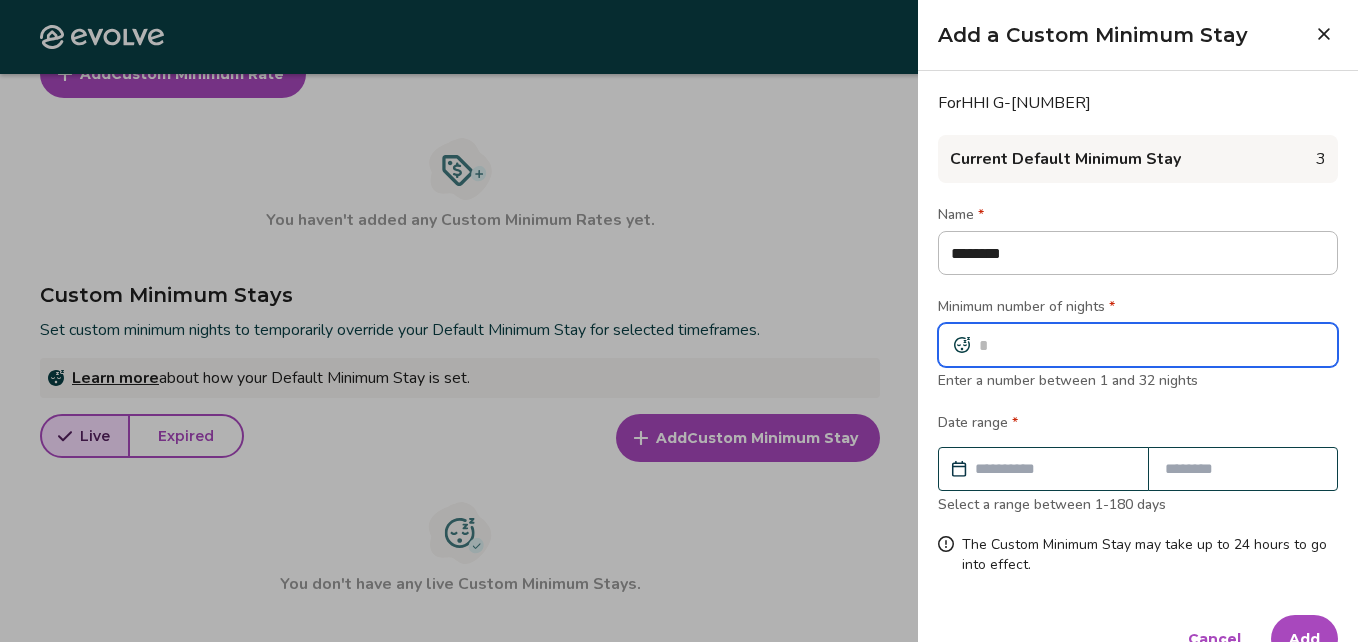 click at bounding box center (1138, 345) 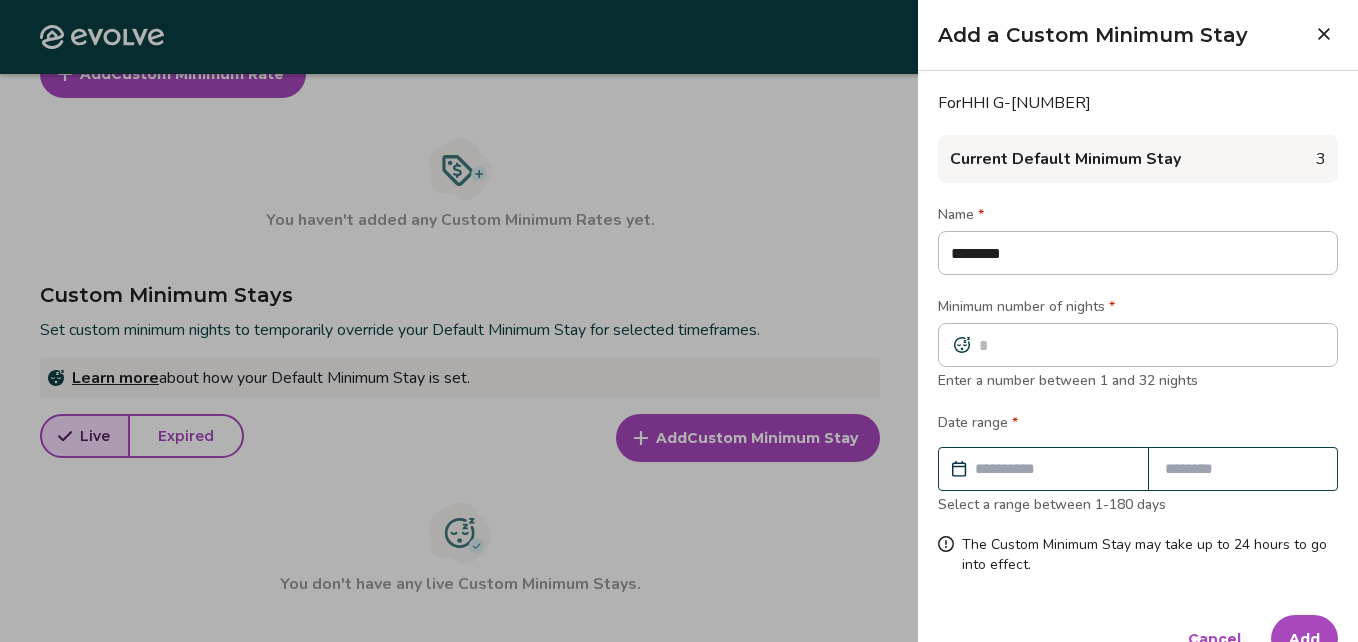click at bounding box center (1053, 469) 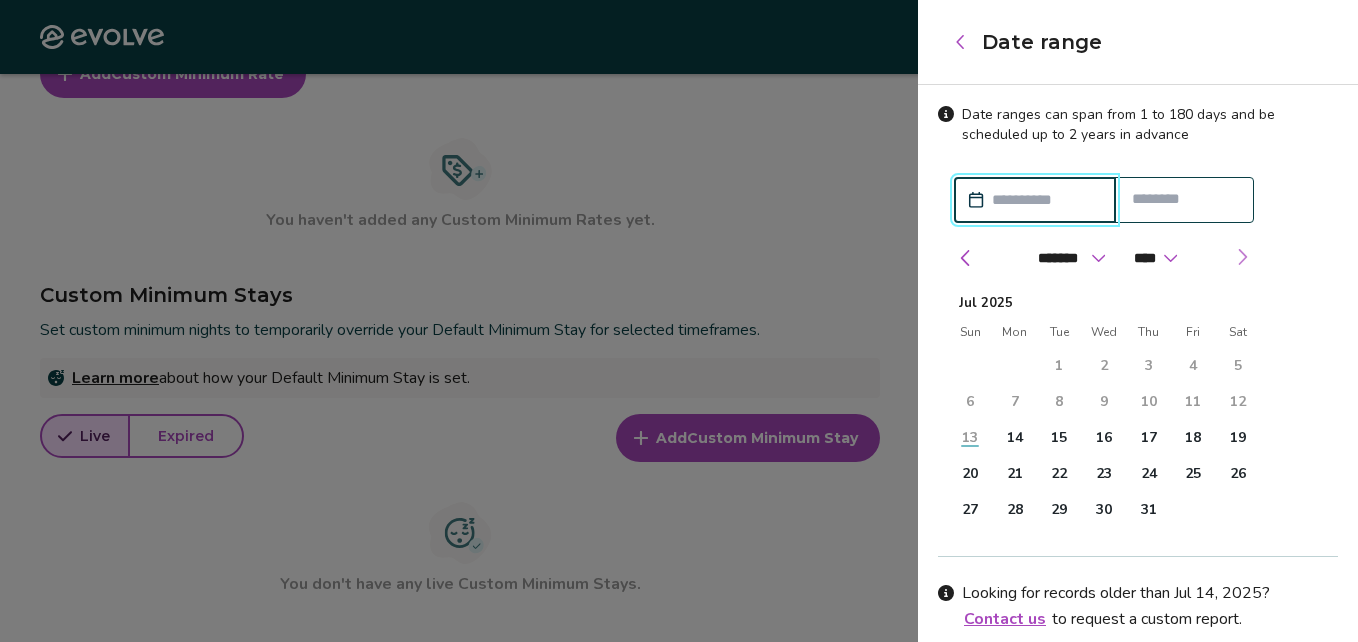 click at bounding box center [1242, 257] 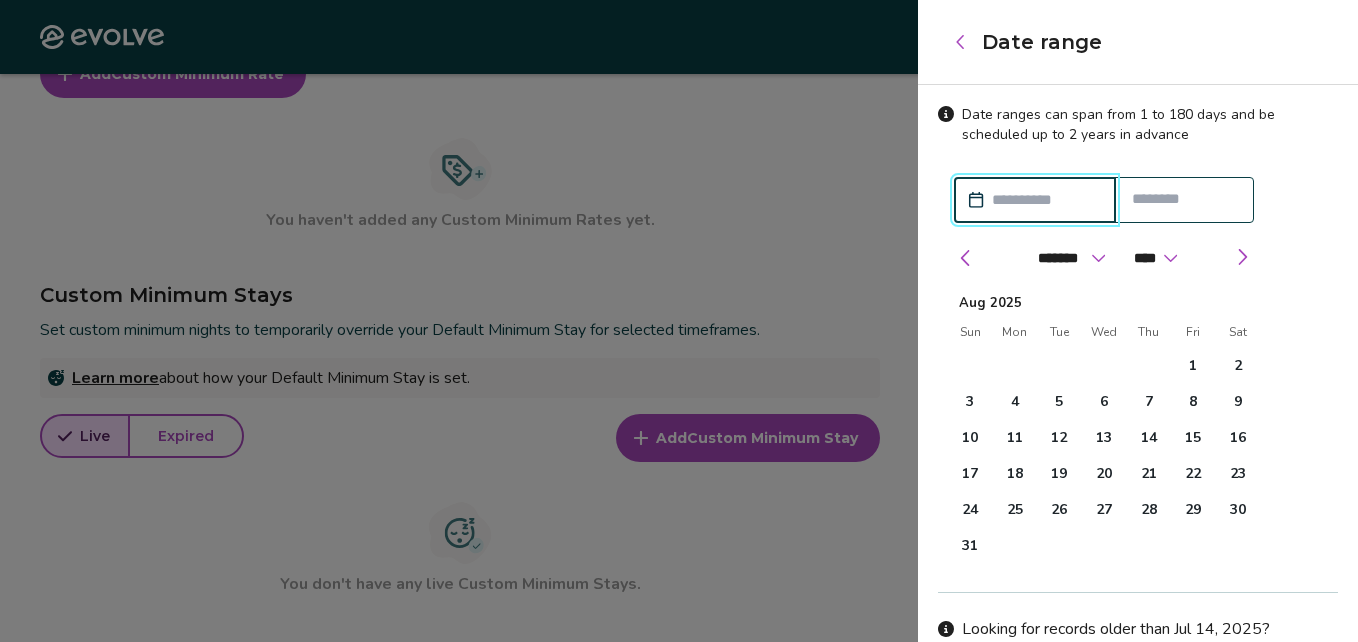 click 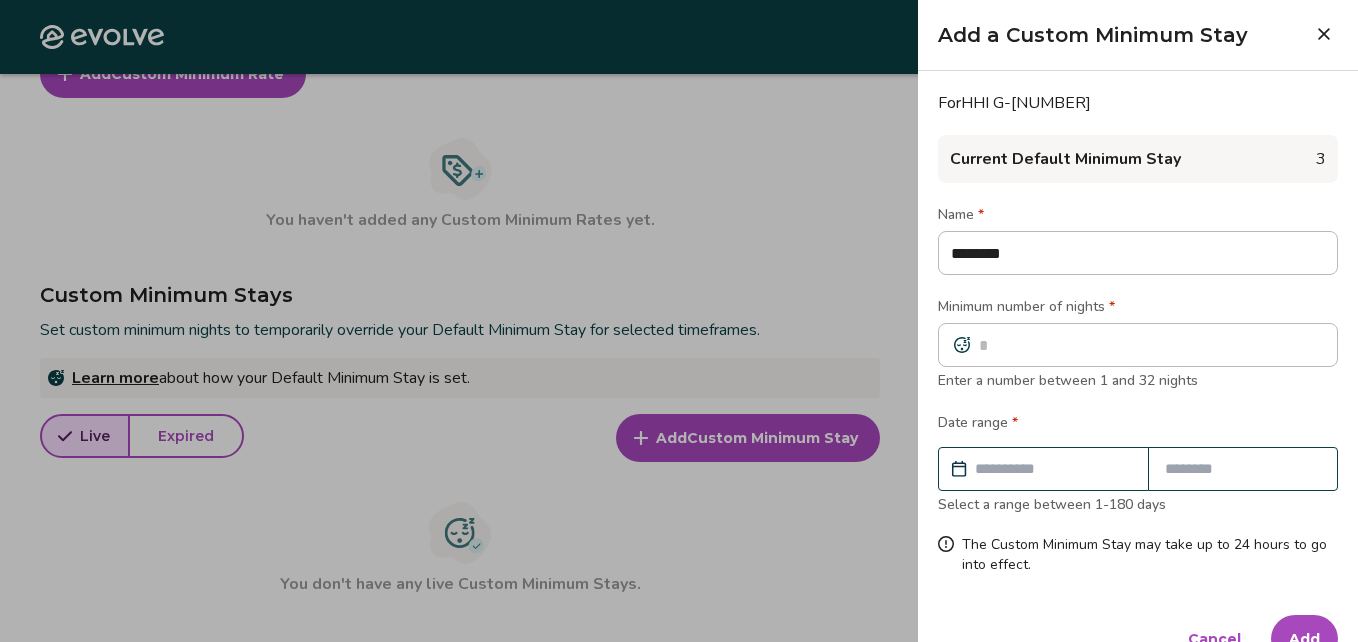 click 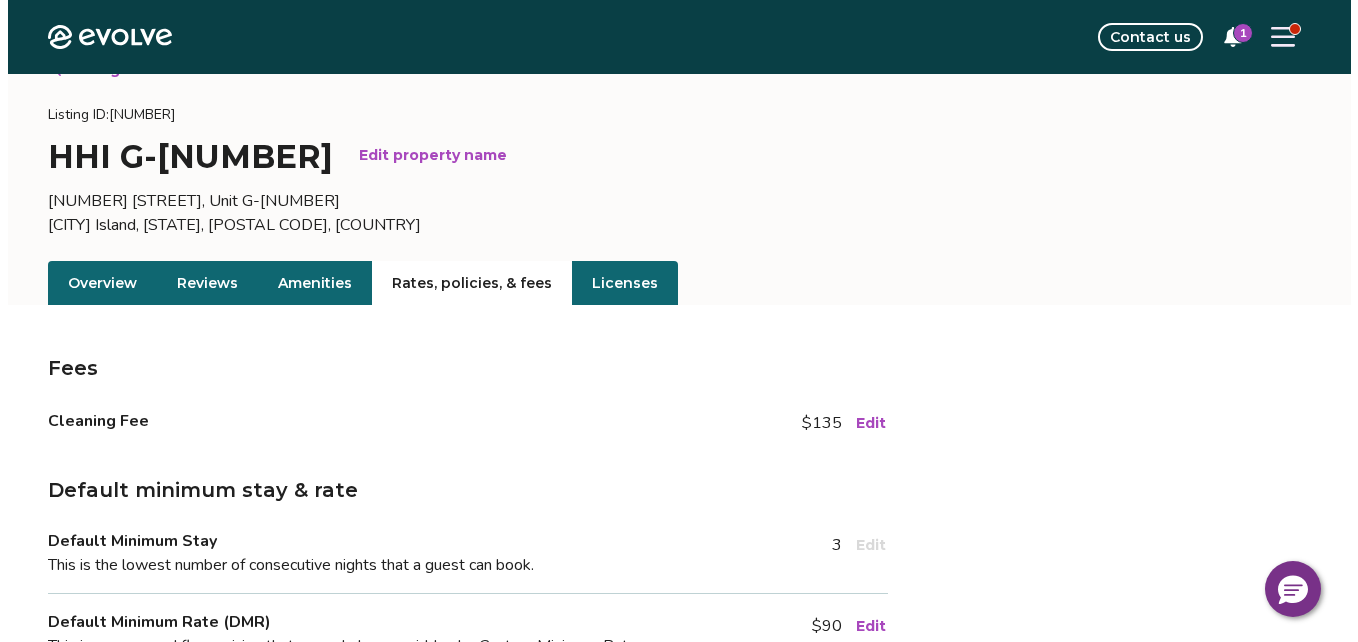 scroll, scrollTop: 0, scrollLeft: 0, axis: both 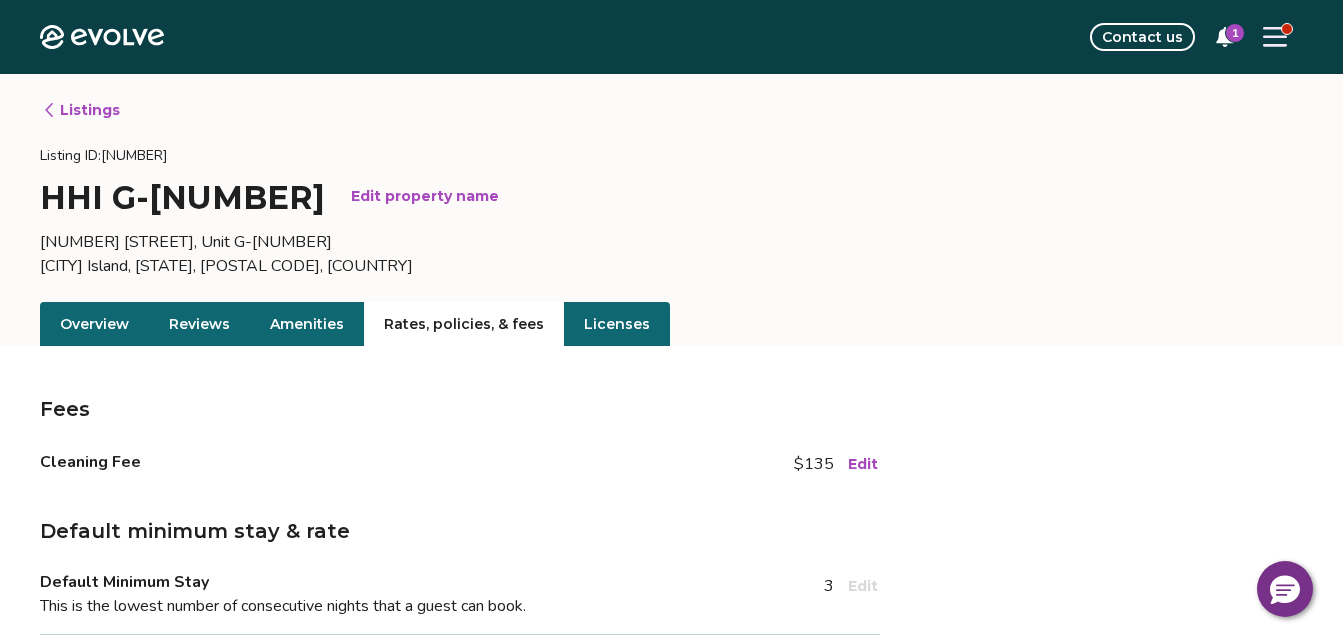 click at bounding box center [1275, 37] 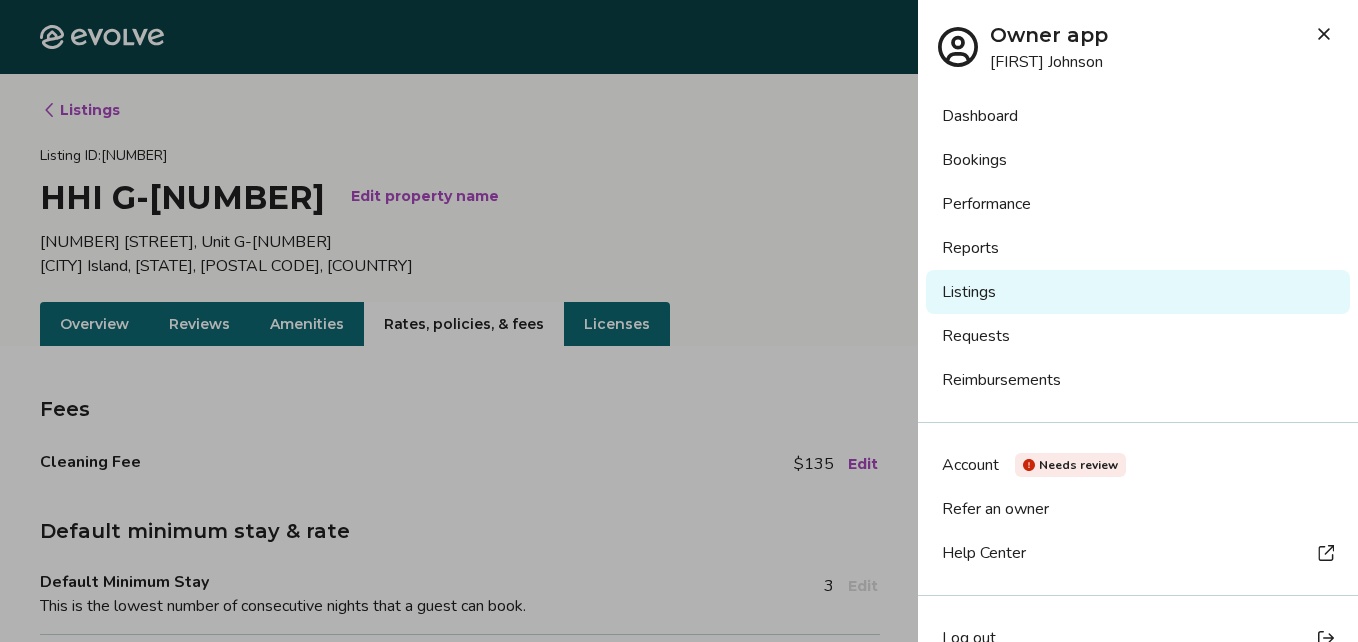 click on "Dashboard" at bounding box center (1138, 116) 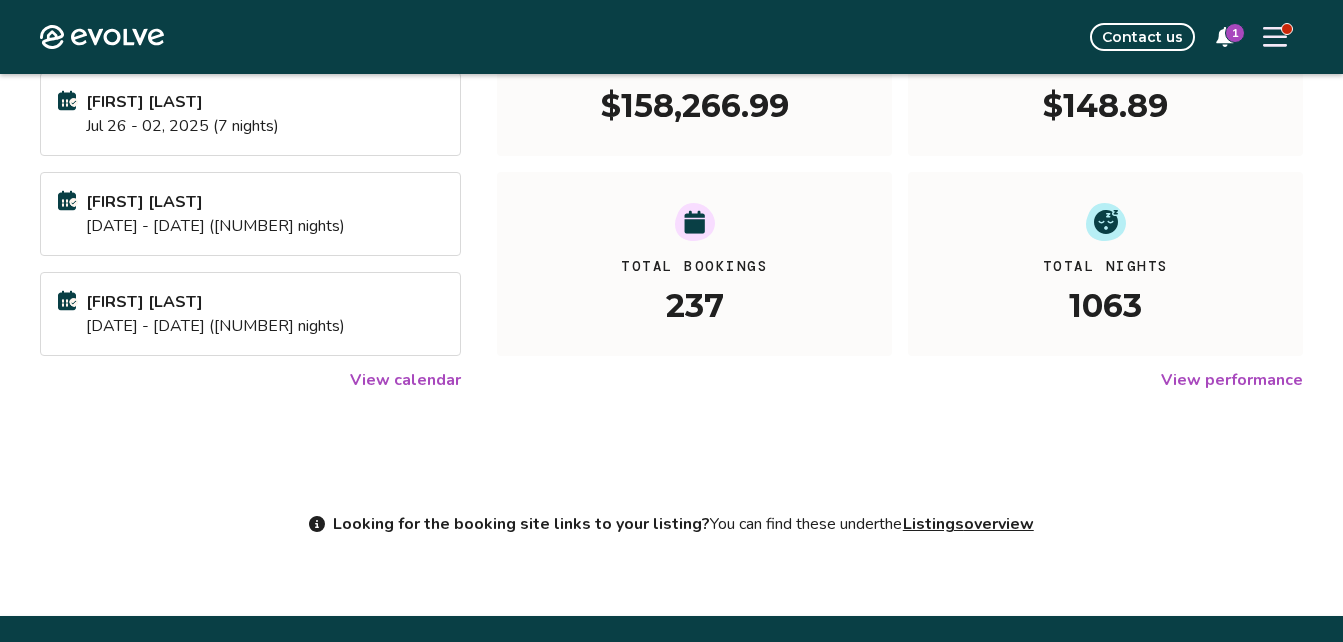 scroll, scrollTop: 391, scrollLeft: 0, axis: vertical 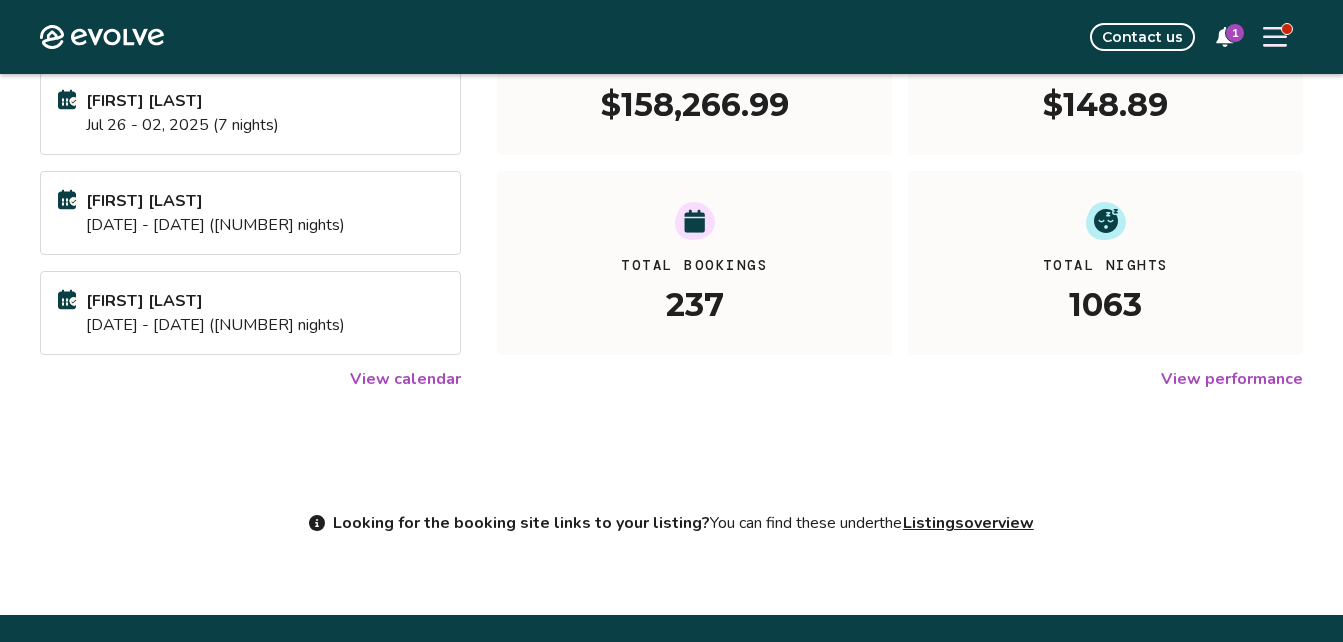 click on "View calendar" at bounding box center [405, 379] 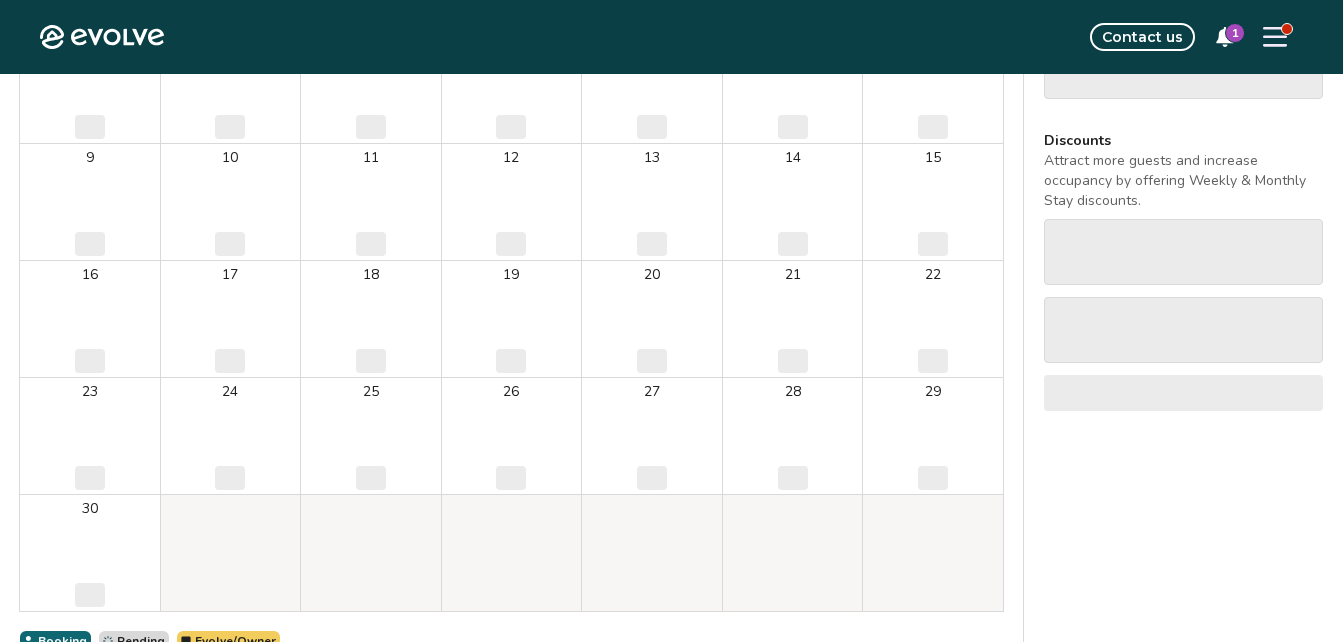 scroll, scrollTop: 0, scrollLeft: 0, axis: both 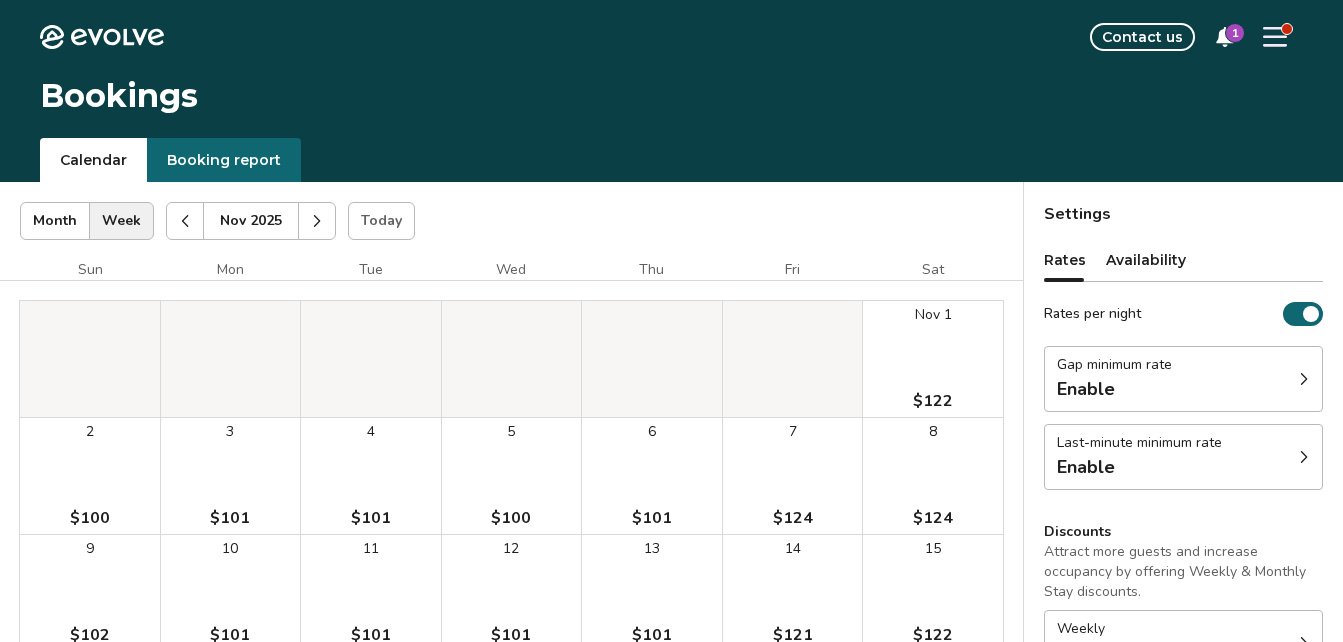 click at bounding box center [317, 221] 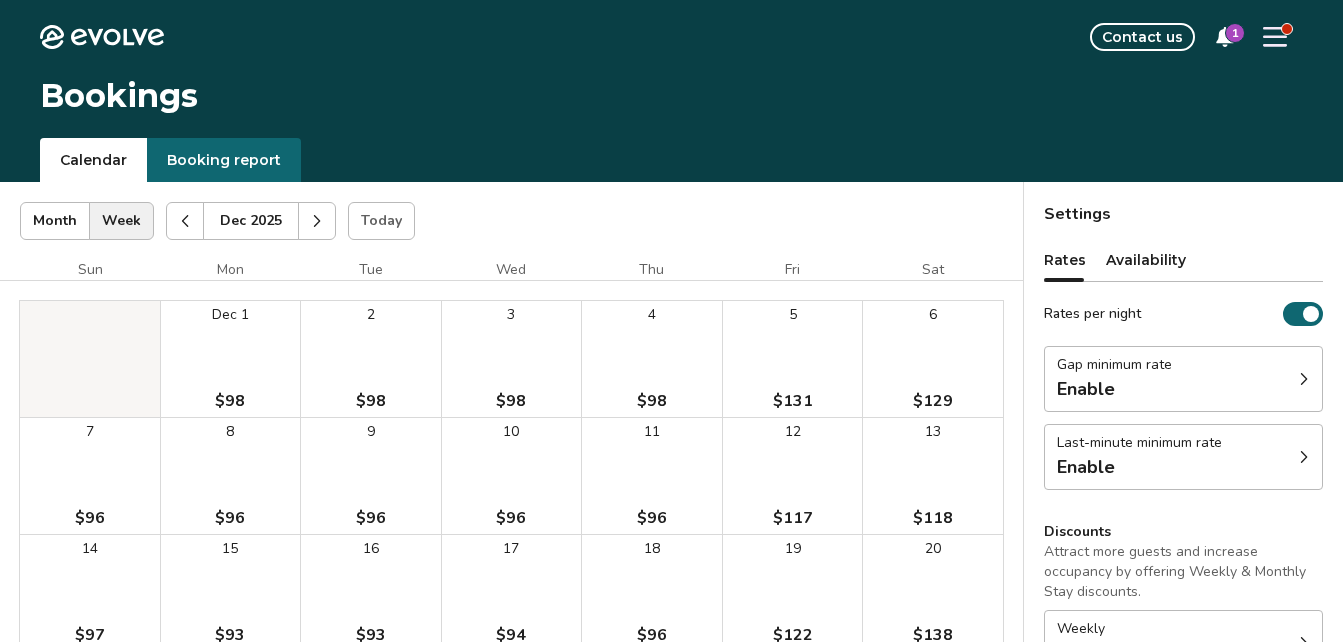 click at bounding box center [185, 221] 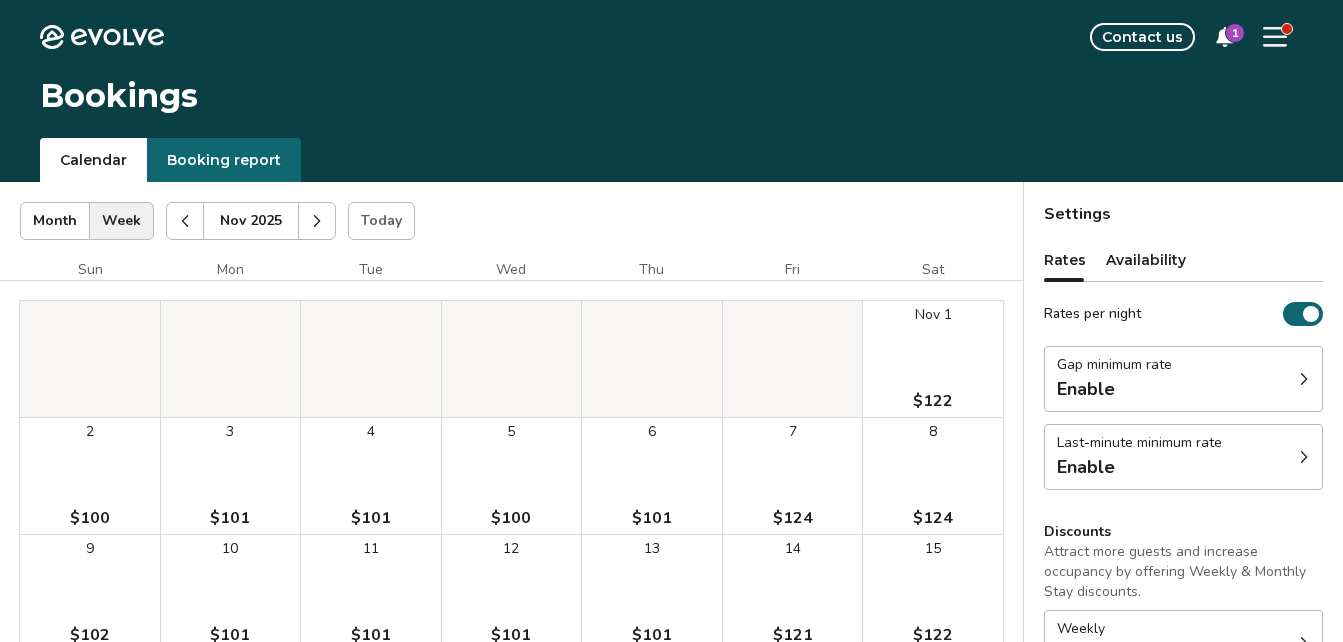 click at bounding box center [185, 221] 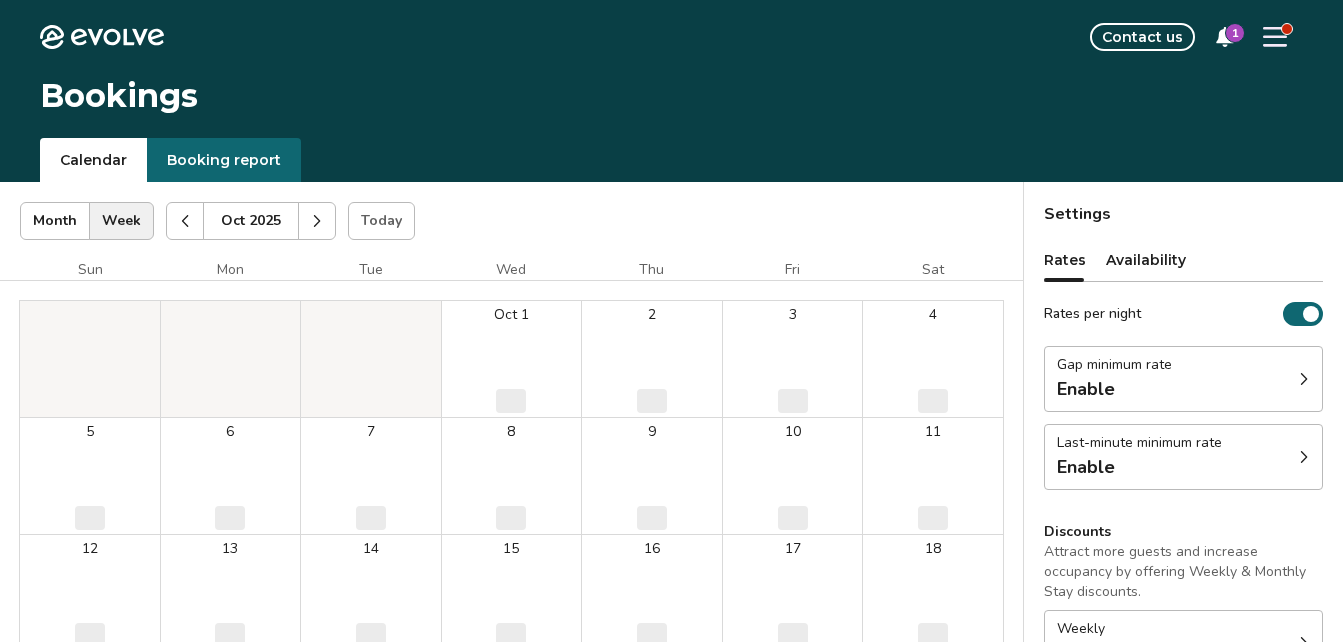 click at bounding box center [185, 221] 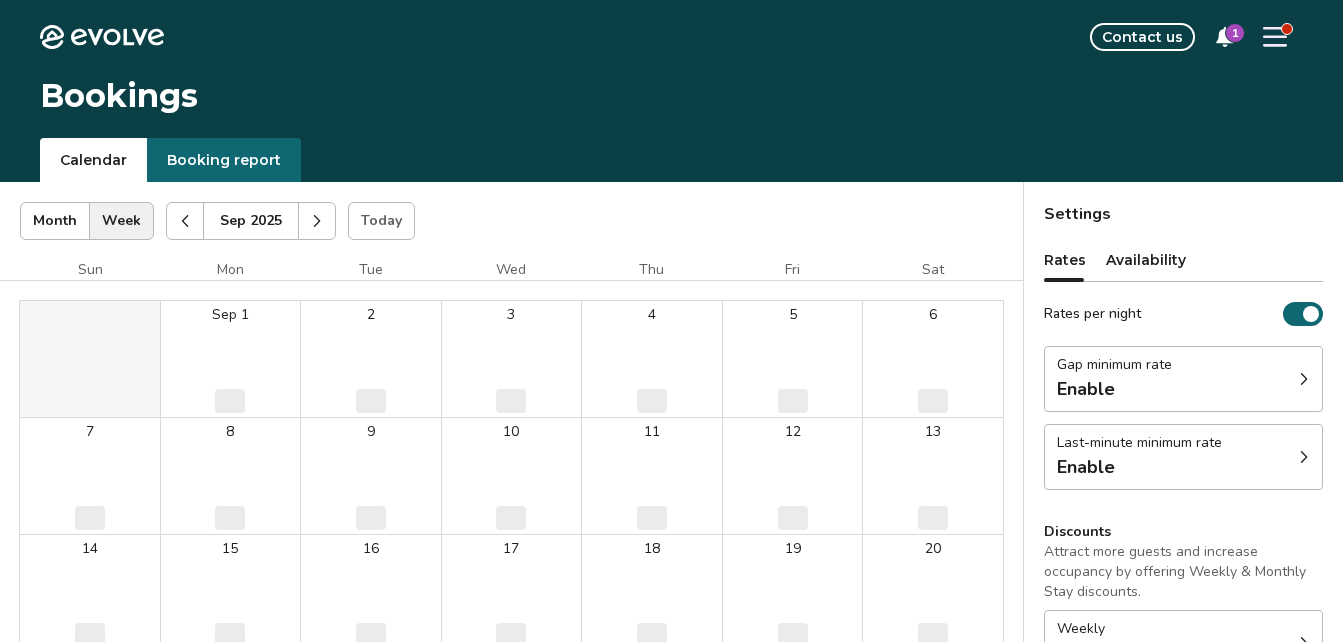 click at bounding box center (185, 221) 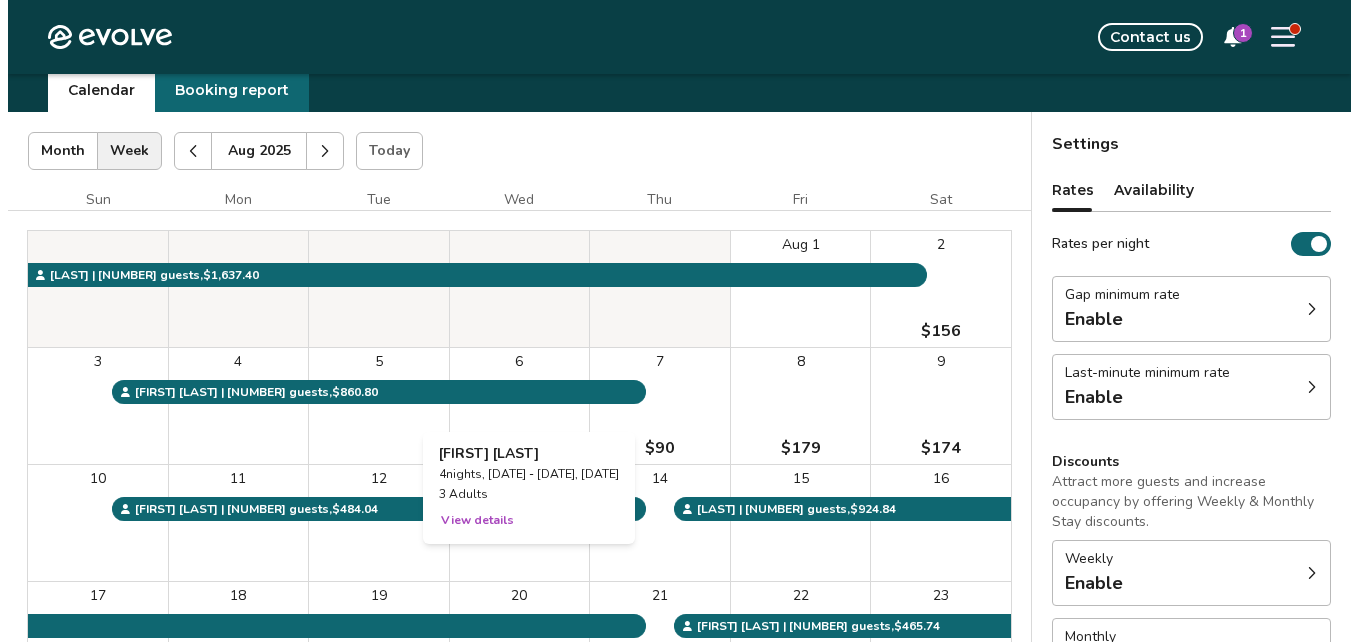 scroll, scrollTop: 0, scrollLeft: 0, axis: both 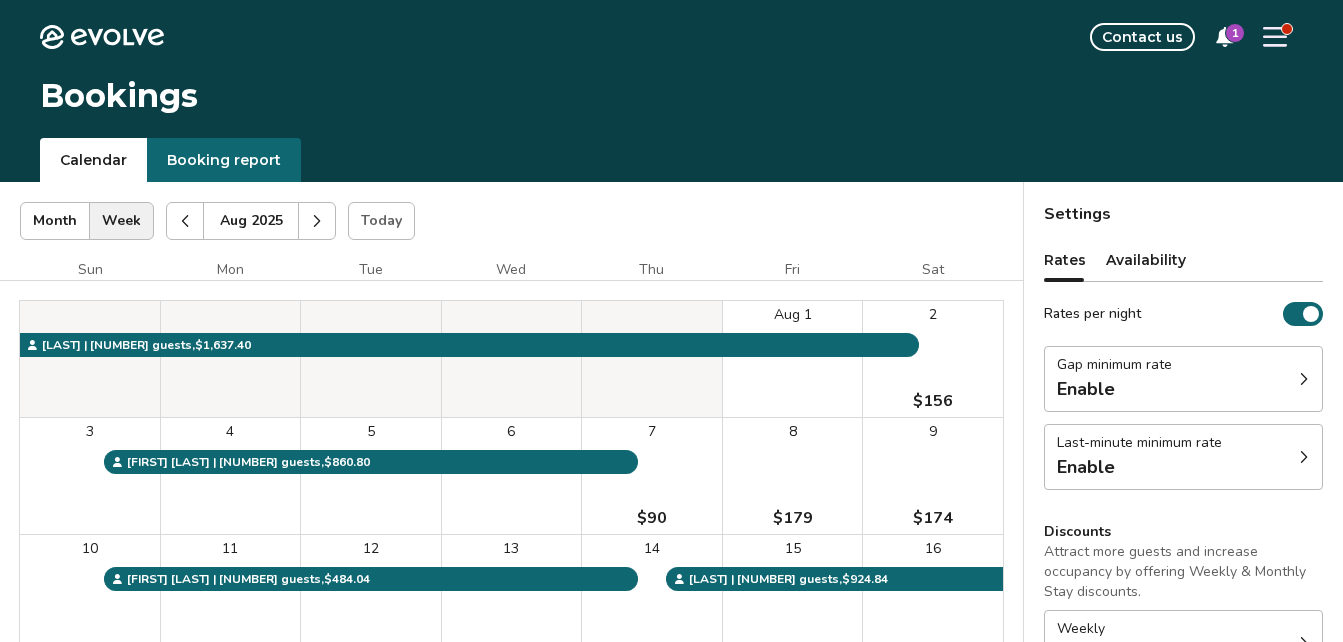 click 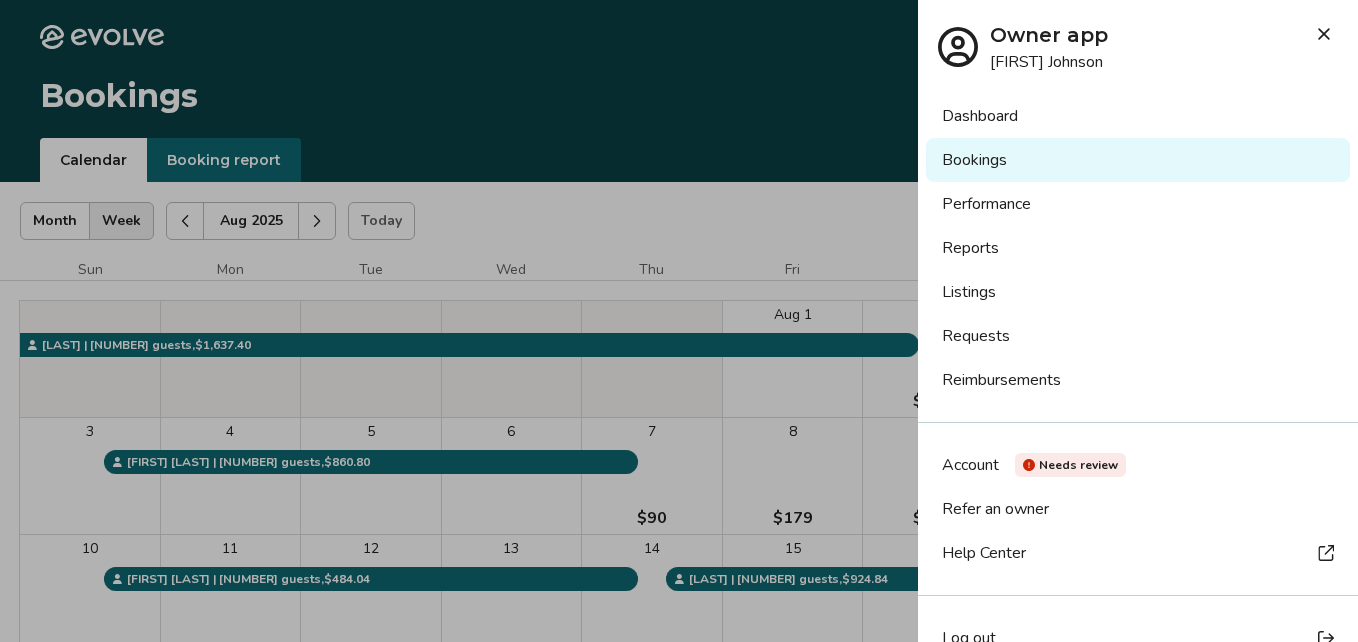 click on "Listings" at bounding box center (1138, 292) 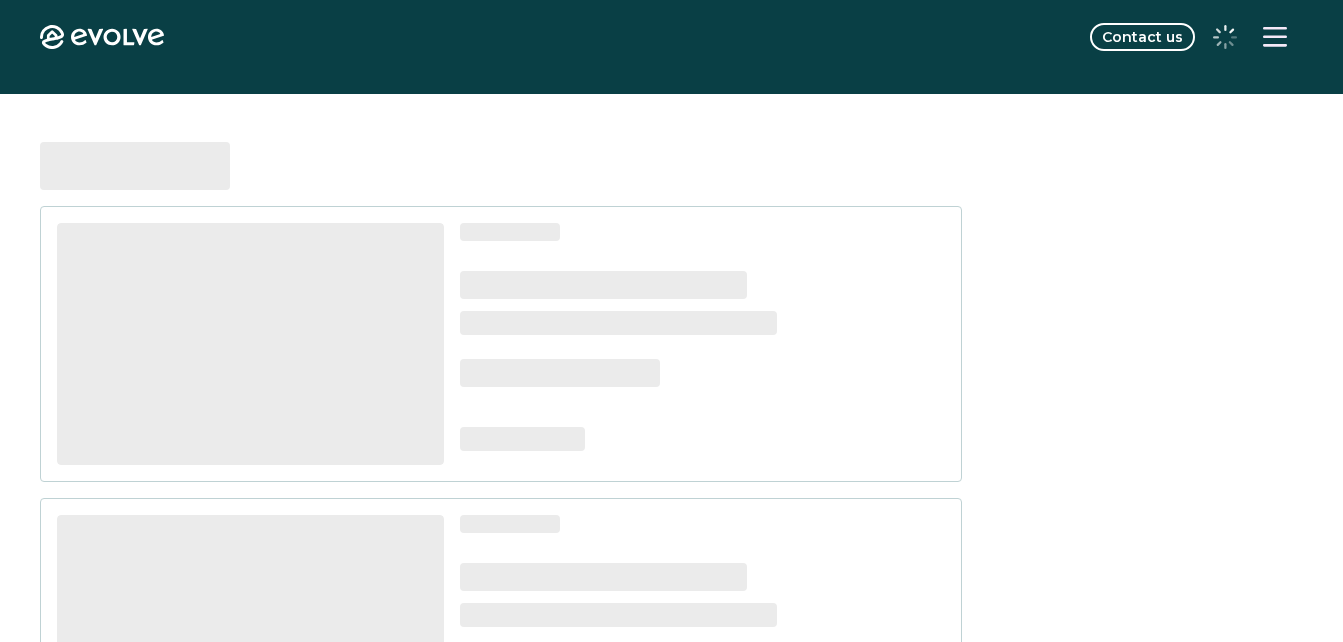 scroll, scrollTop: 0, scrollLeft: 0, axis: both 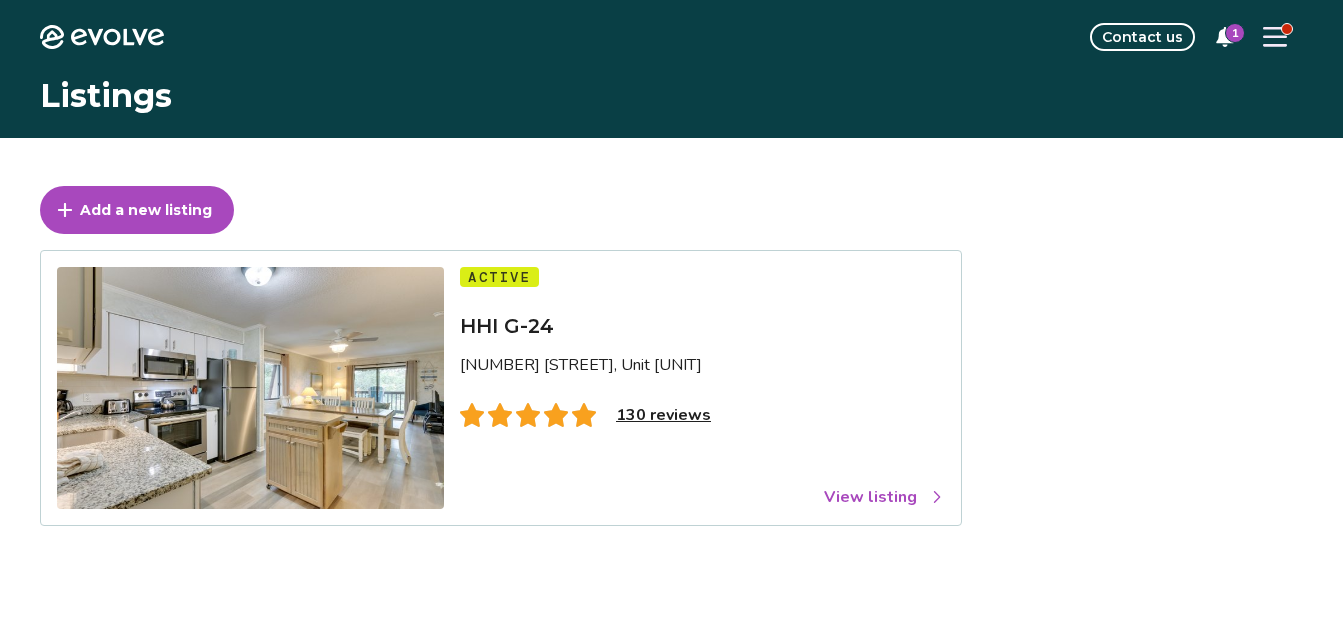 click on "View listing" at bounding box center [884, 497] 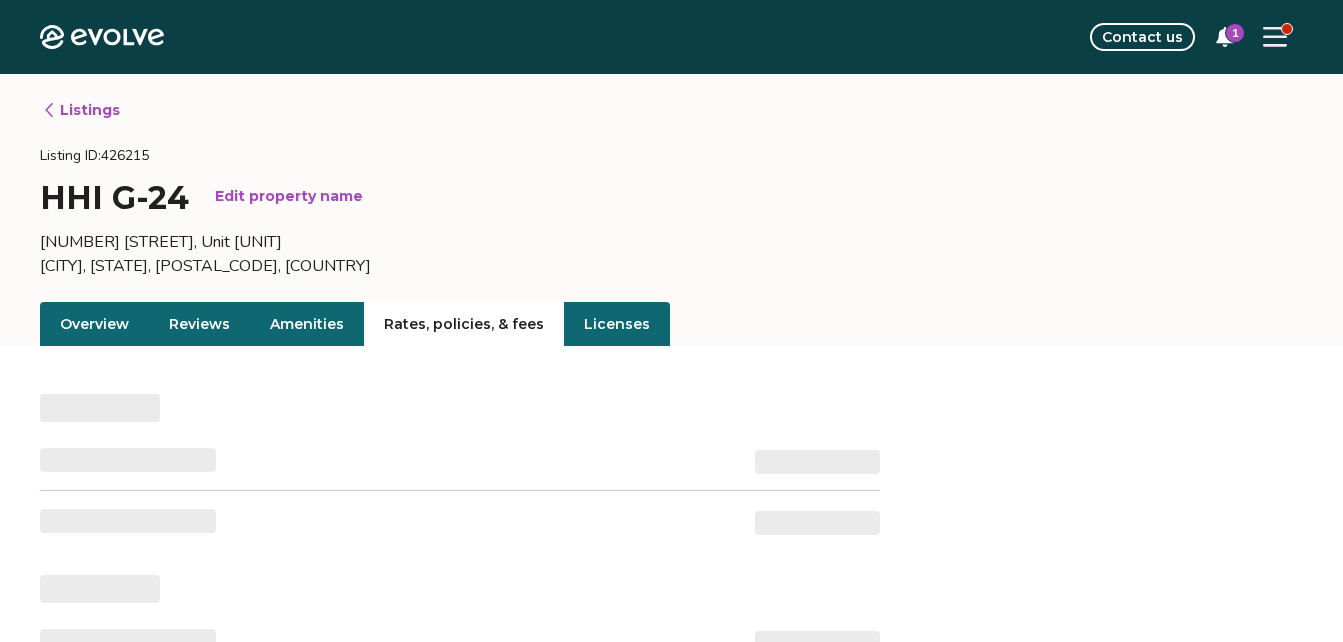 click on "Rates, policies, & fees" at bounding box center [464, 324] 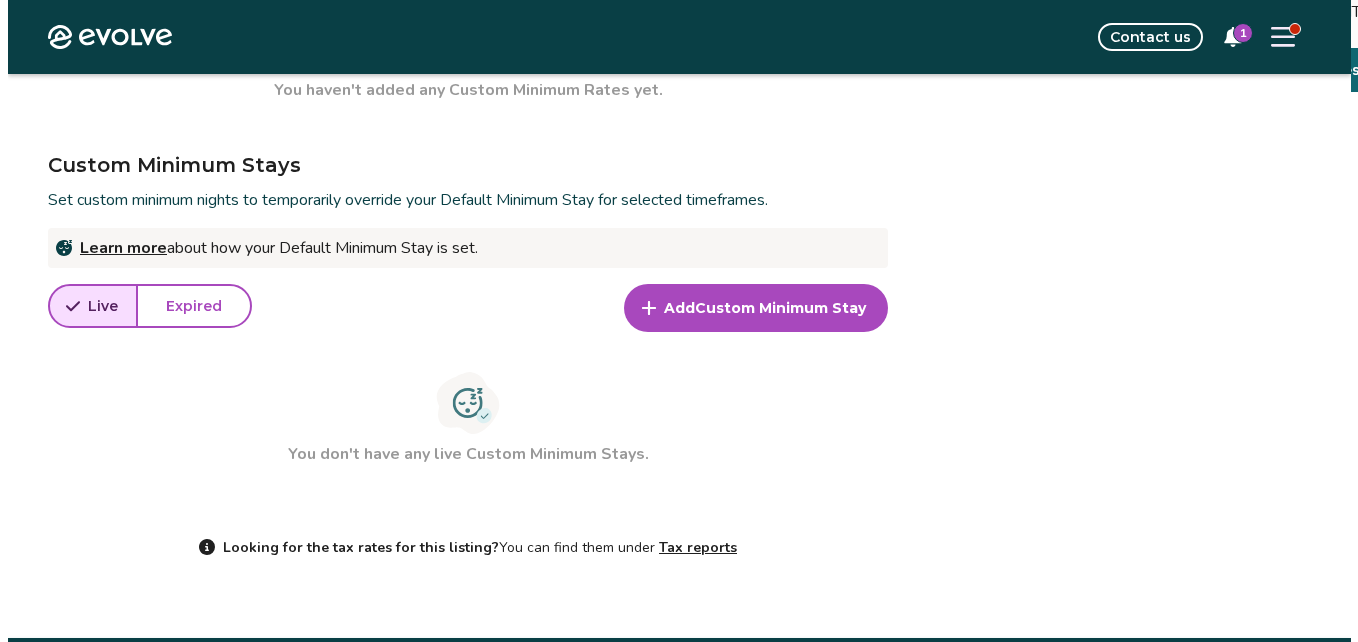 scroll, scrollTop: 1023, scrollLeft: 0, axis: vertical 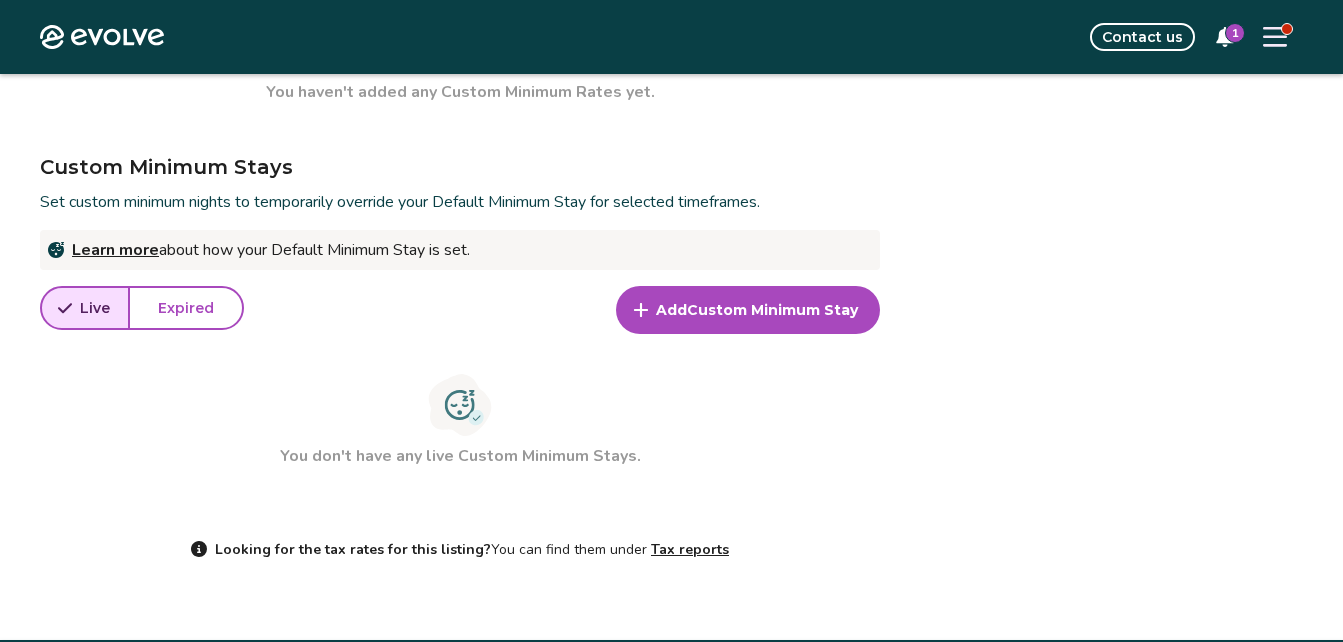 click on "Custom Minimum Stay" at bounding box center [772, 310] 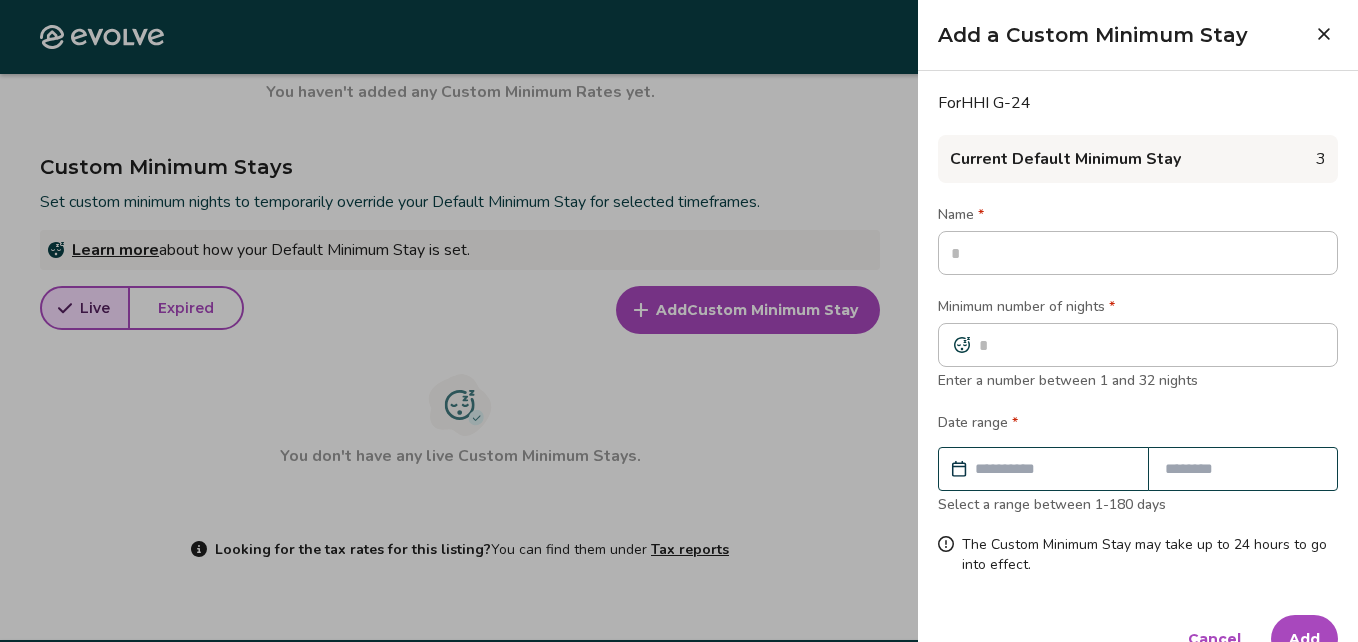 click at bounding box center (679, 321) 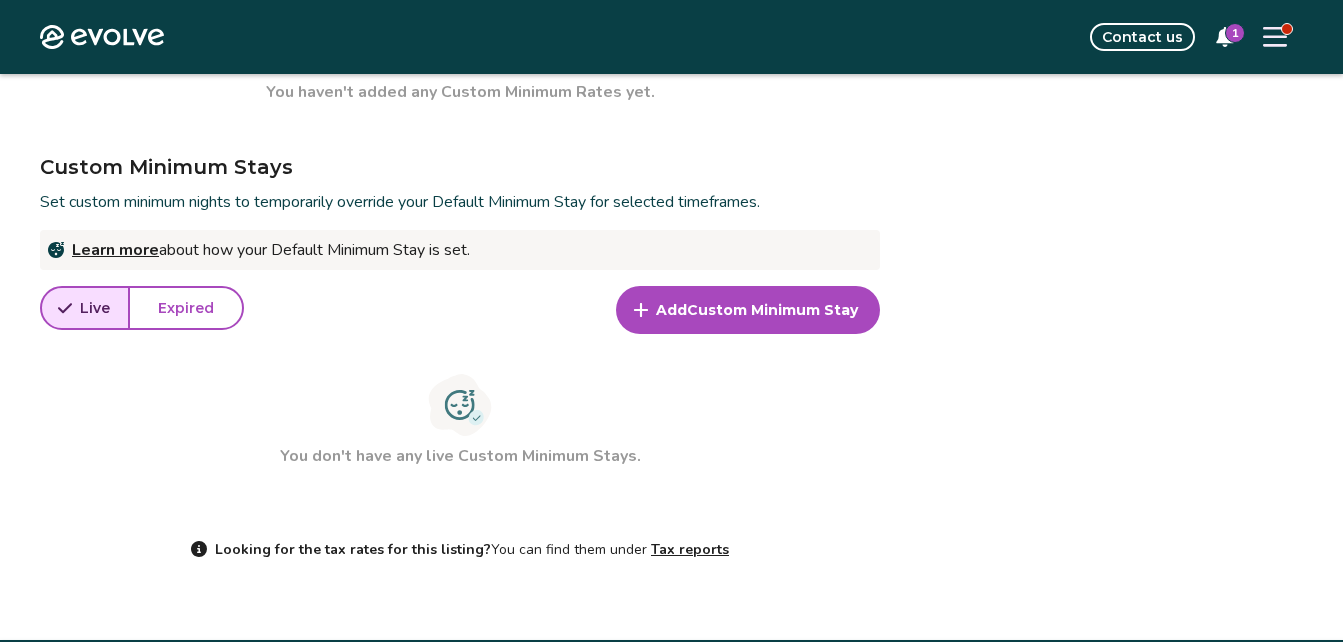 click on "Custom Minimum Stay" at bounding box center [772, 310] 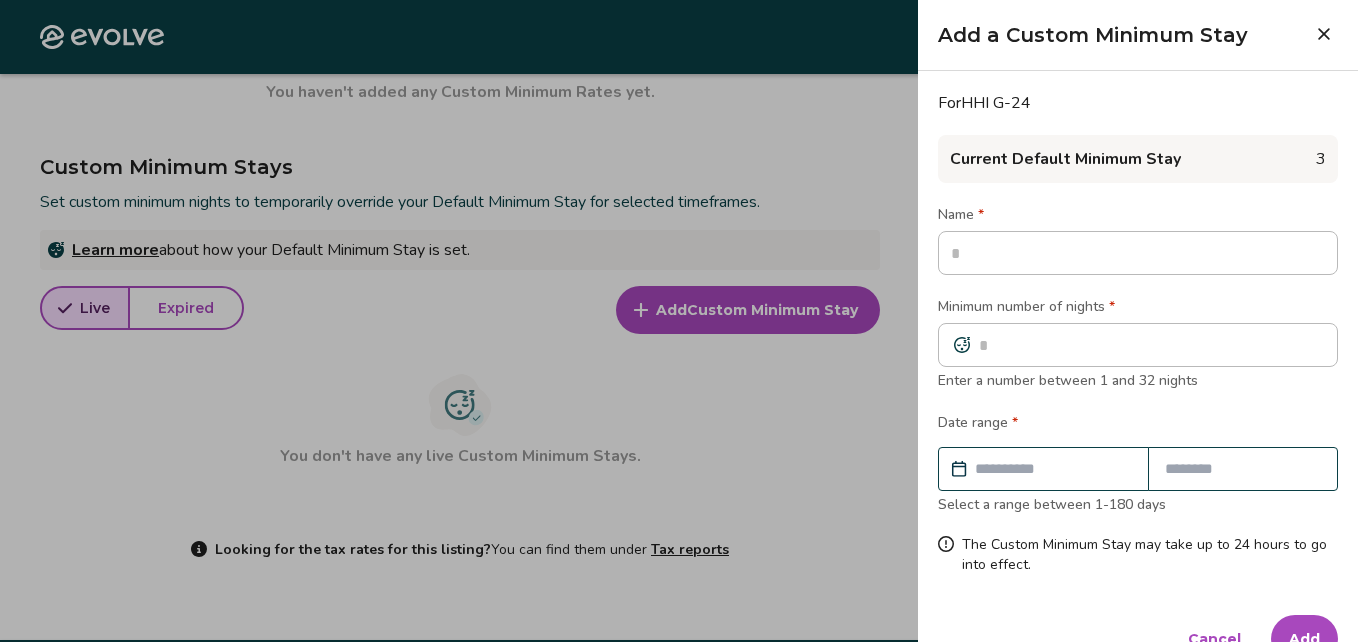 click at bounding box center (1138, 253) 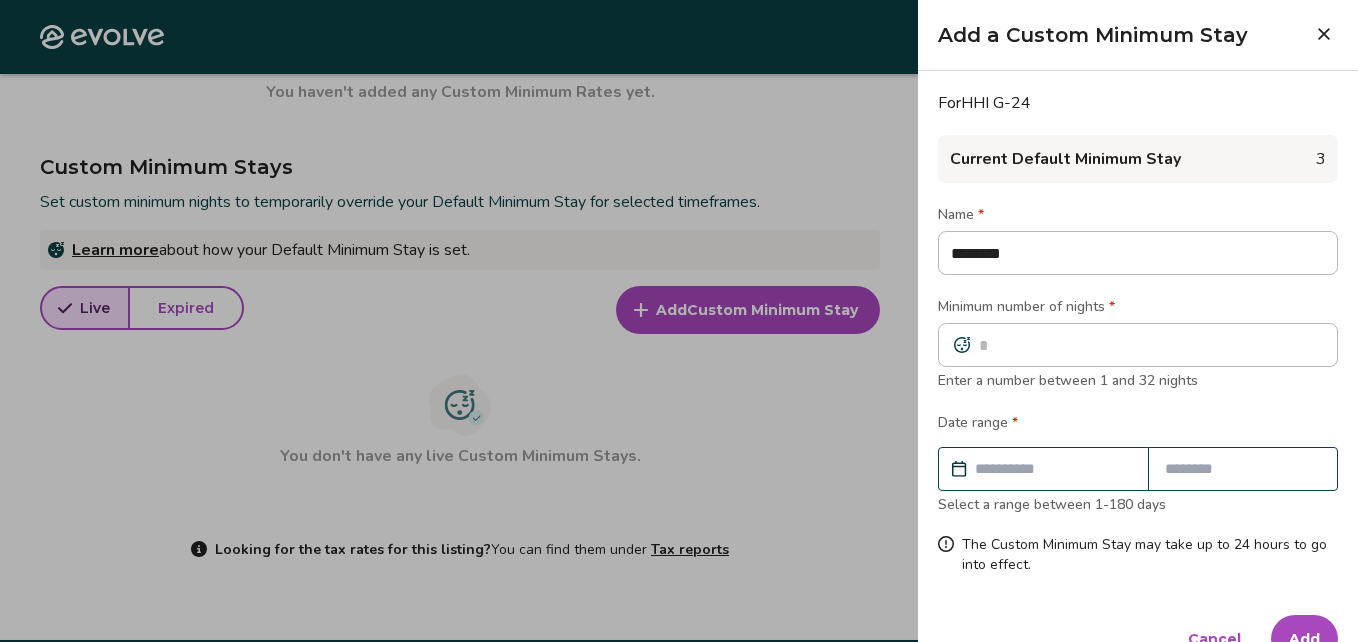 type on "********" 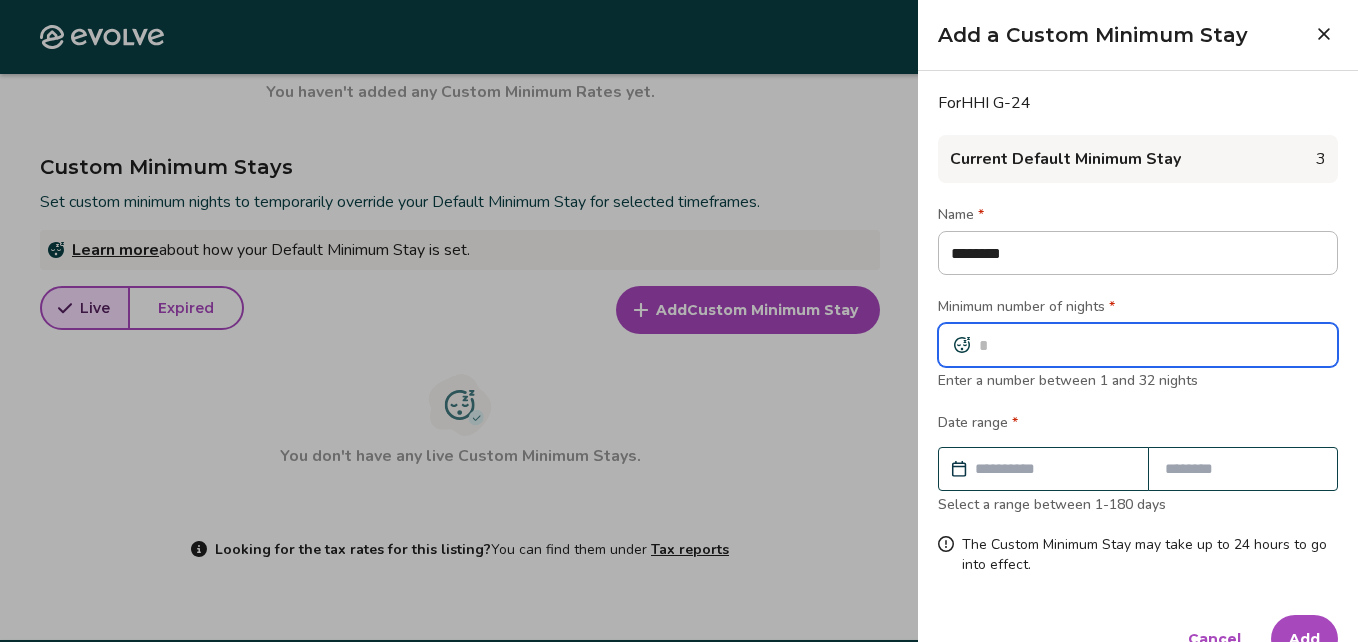 click at bounding box center (1138, 345) 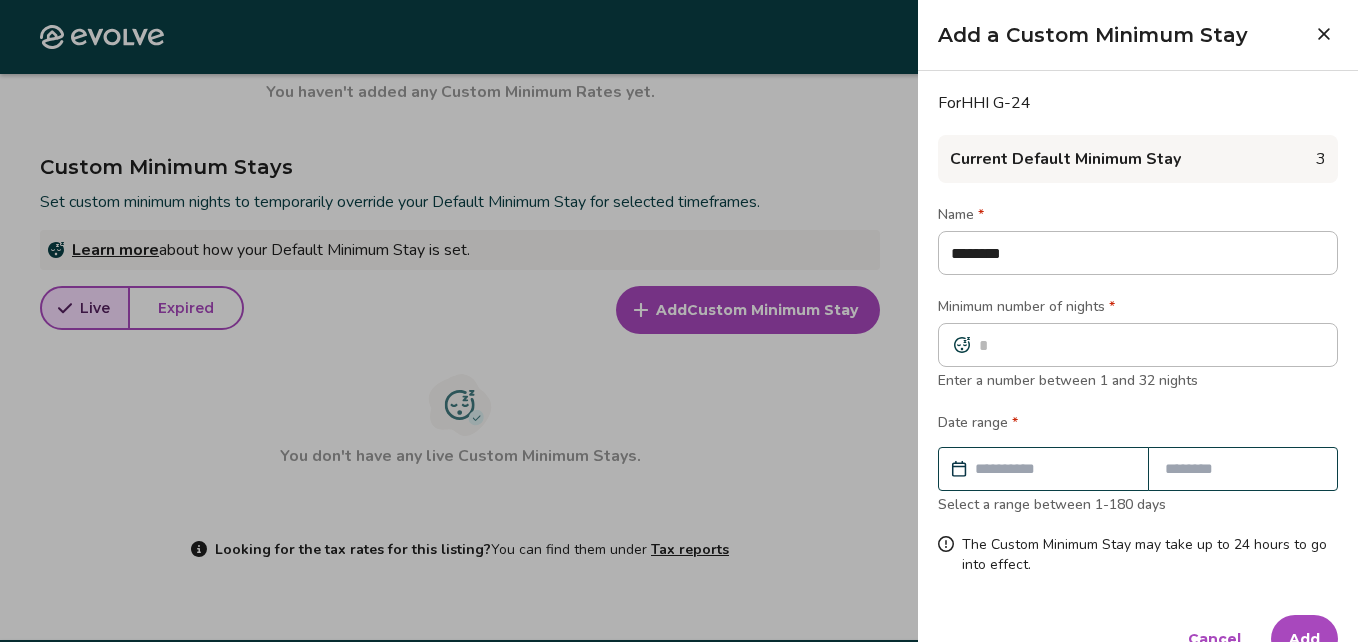 click at bounding box center (1053, 469) 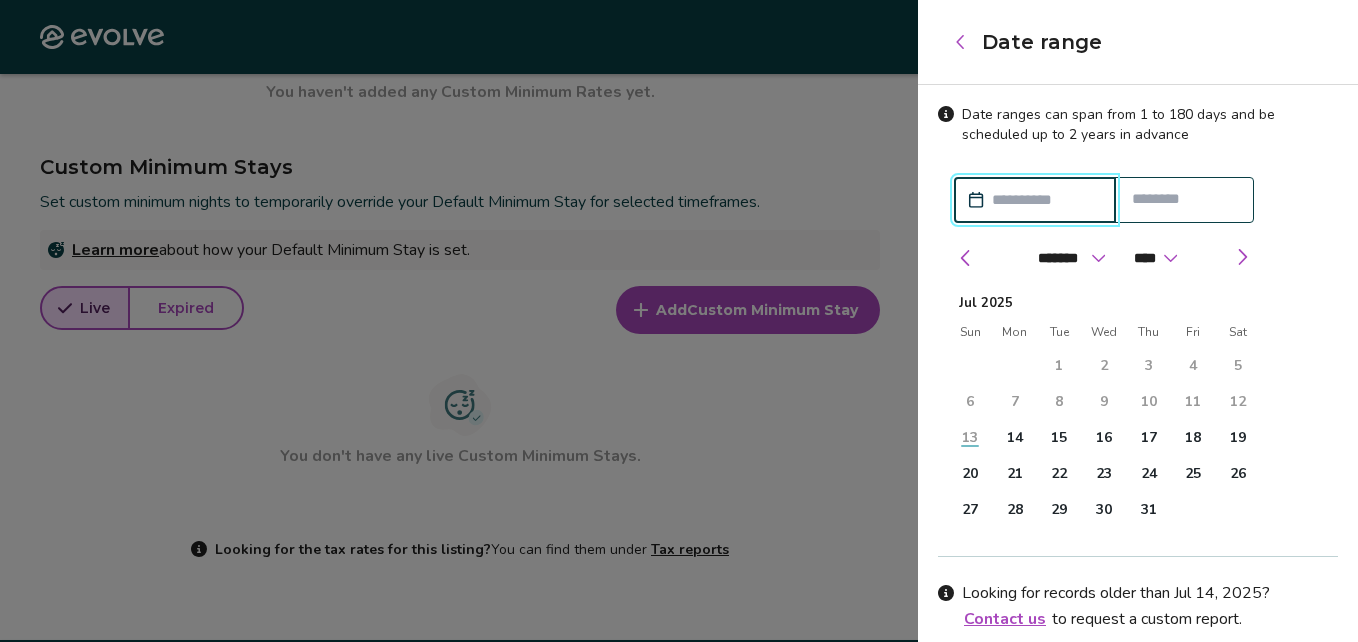 click on "******* ******** ***** ***** *** **** **** ****** ********* ******* ******** ******** **** **** ****" at bounding box center [1104, 253] 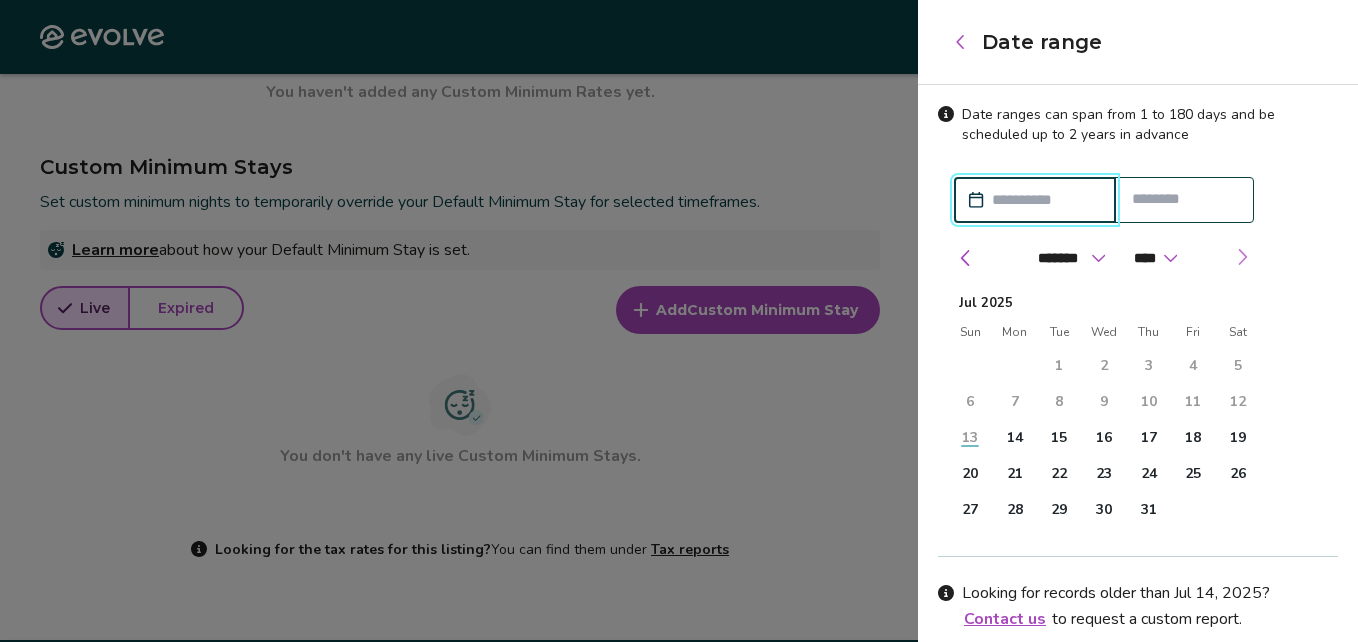 click at bounding box center [1242, 257] 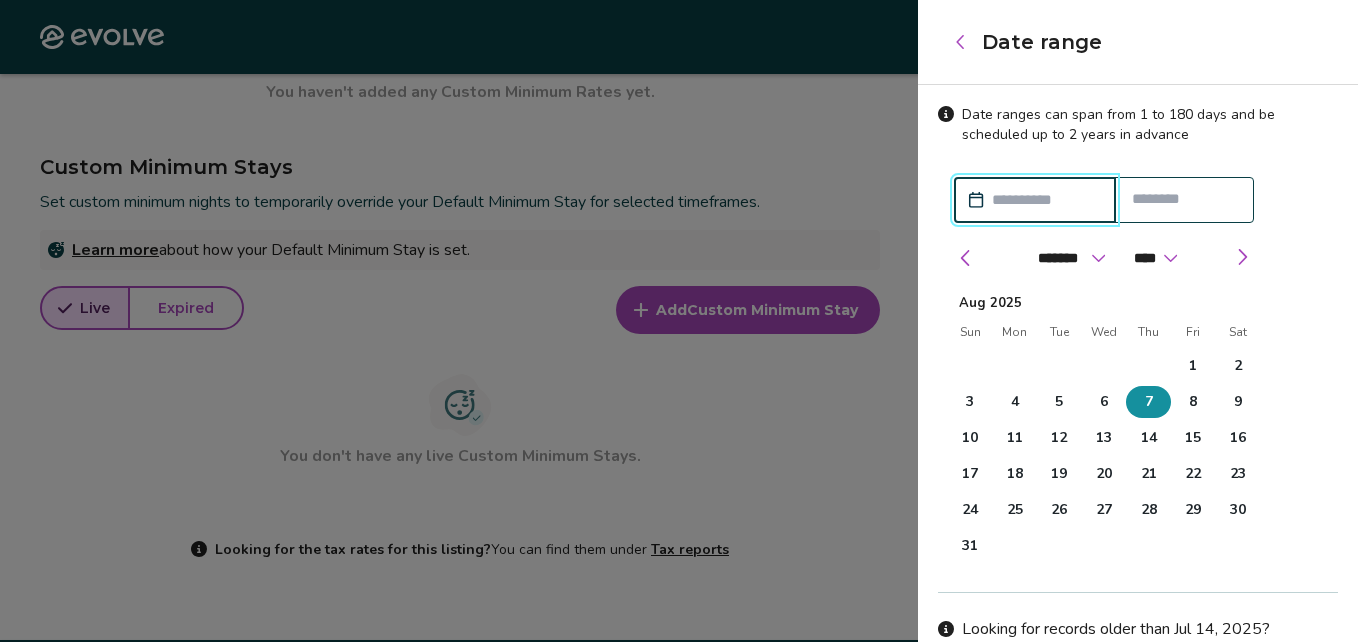click on "7" at bounding box center (1149, 402) 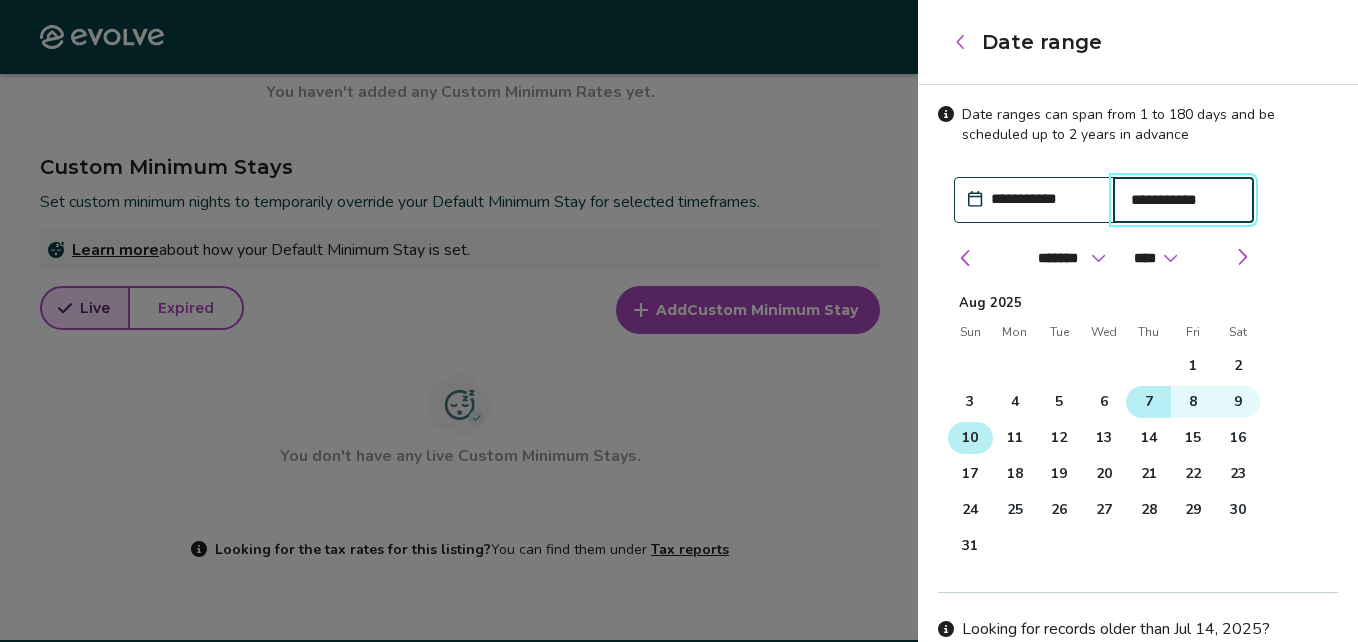 click on "10" at bounding box center (970, 438) 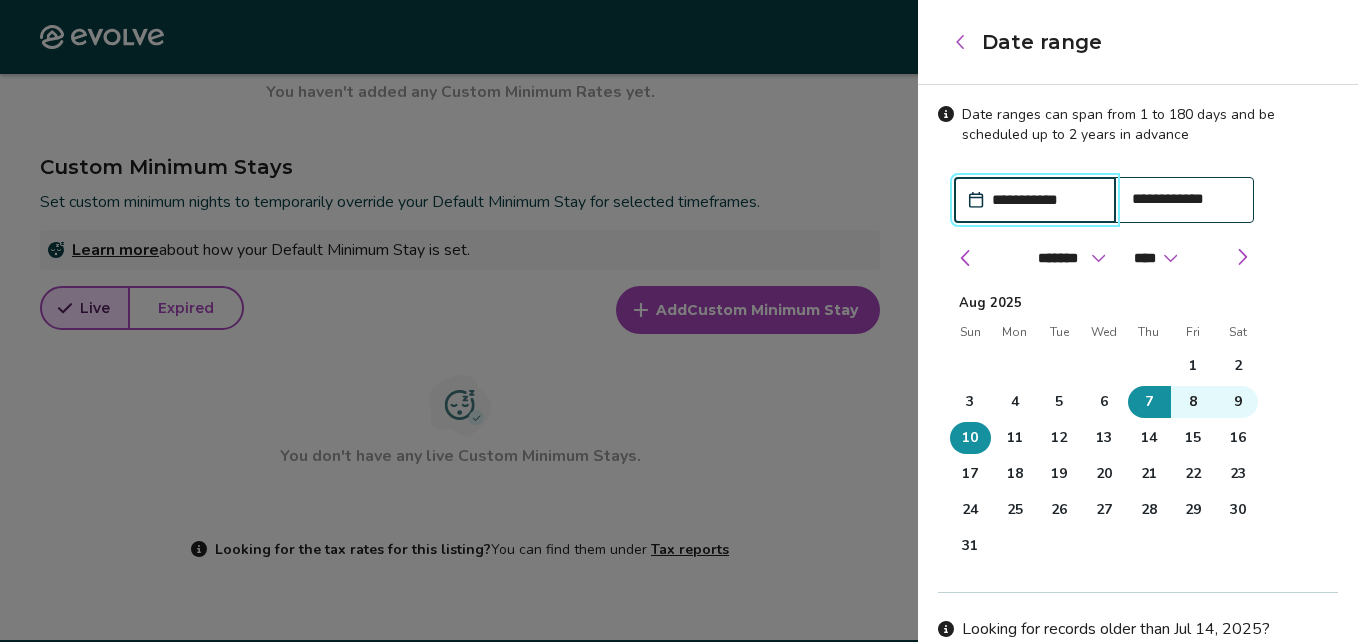 click 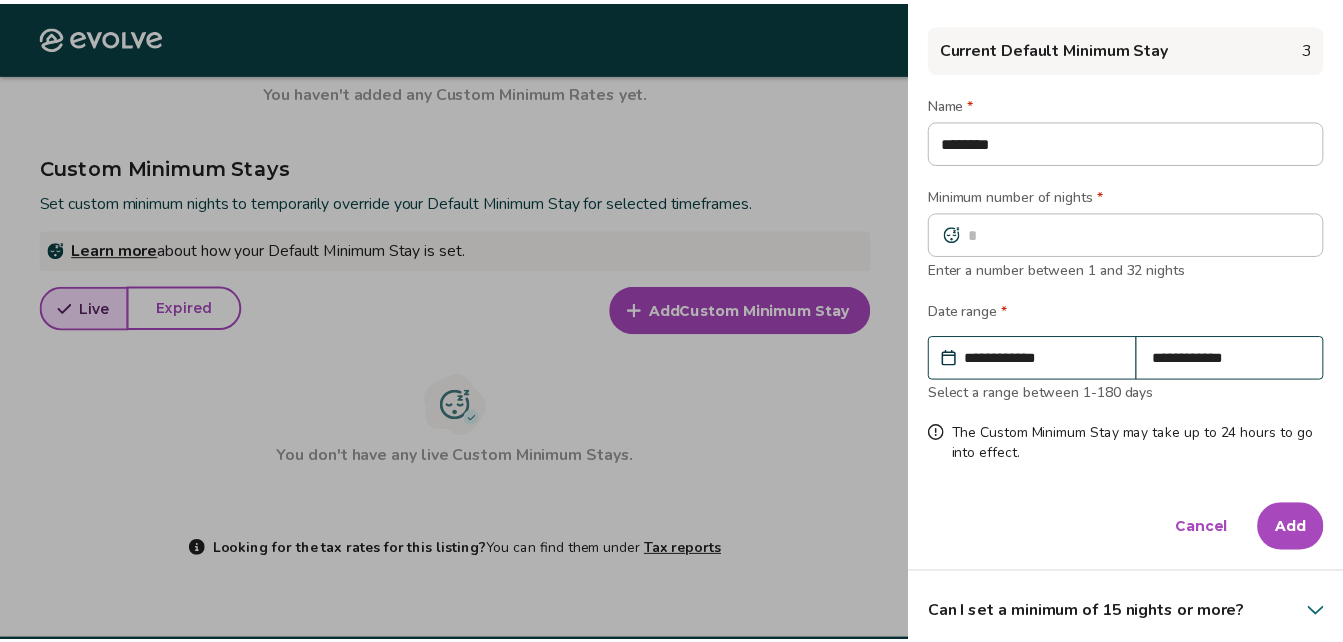 scroll, scrollTop: 111, scrollLeft: 0, axis: vertical 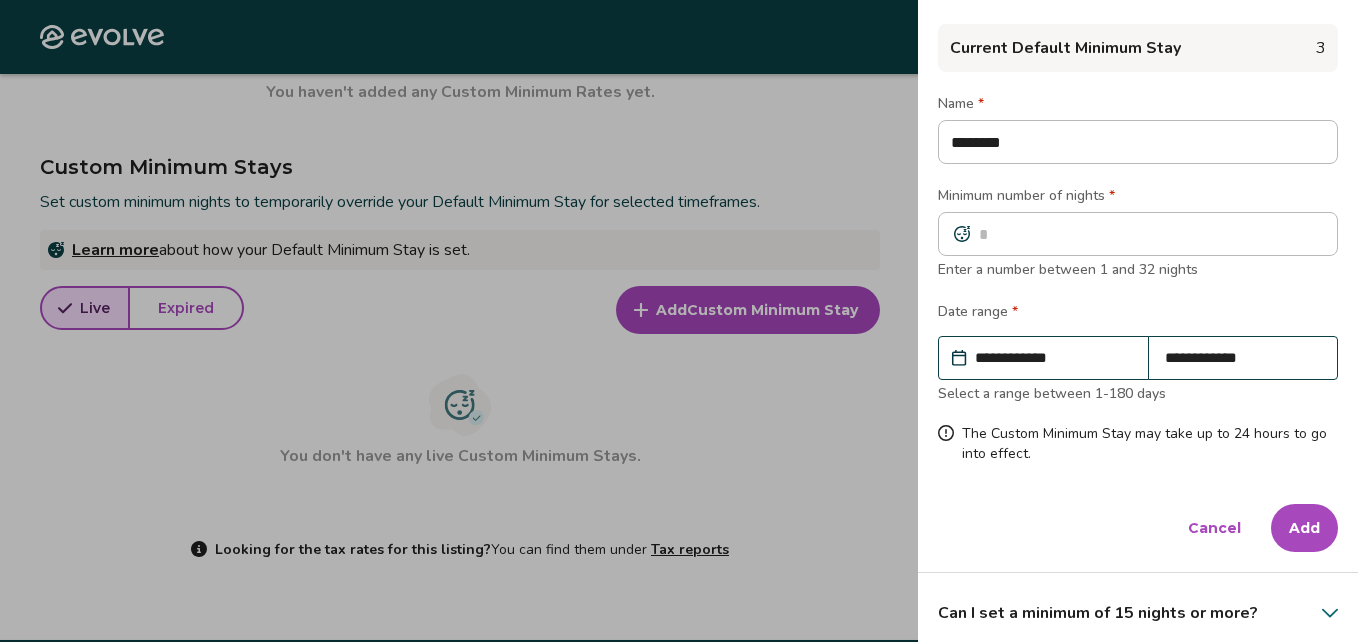 click on "Add" at bounding box center [1304, 528] 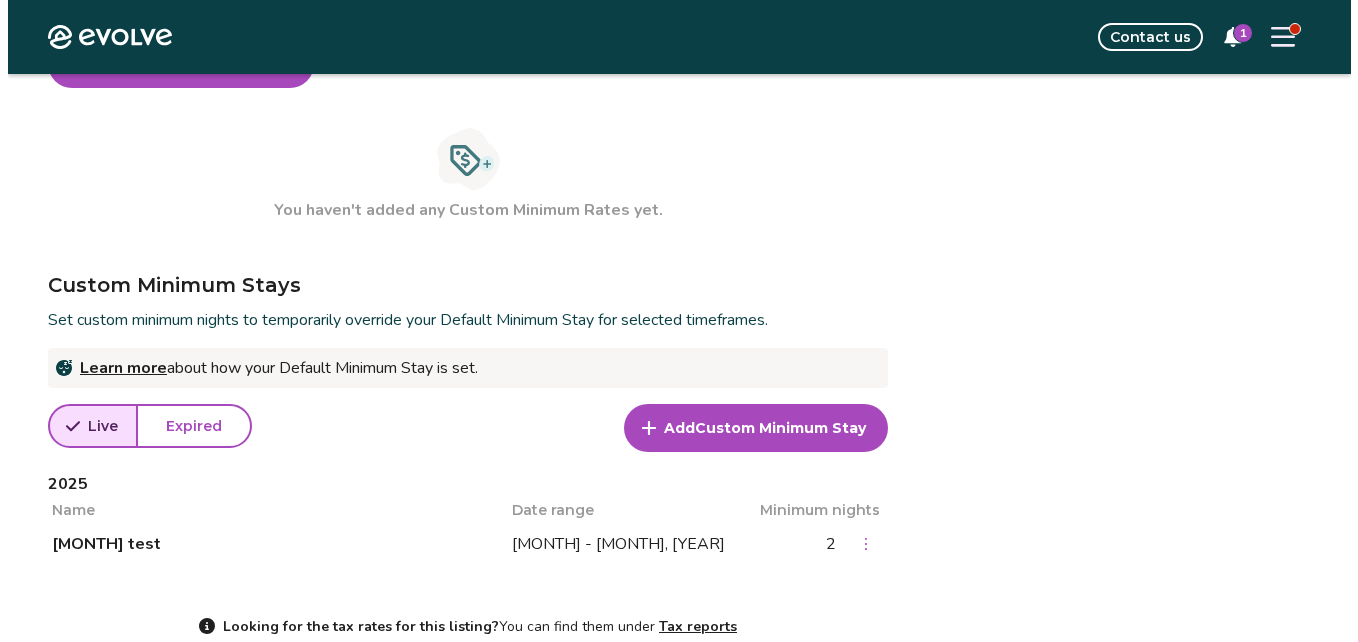 scroll, scrollTop: 906, scrollLeft: 0, axis: vertical 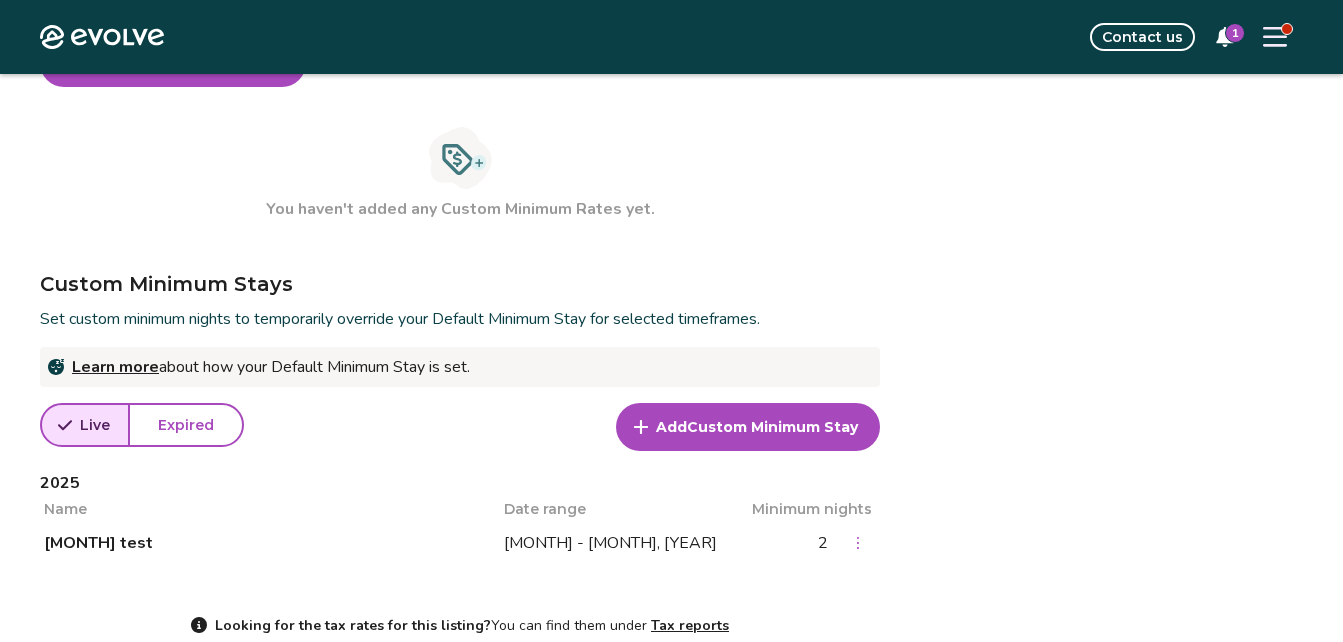 click on "1" at bounding box center (1235, 33) 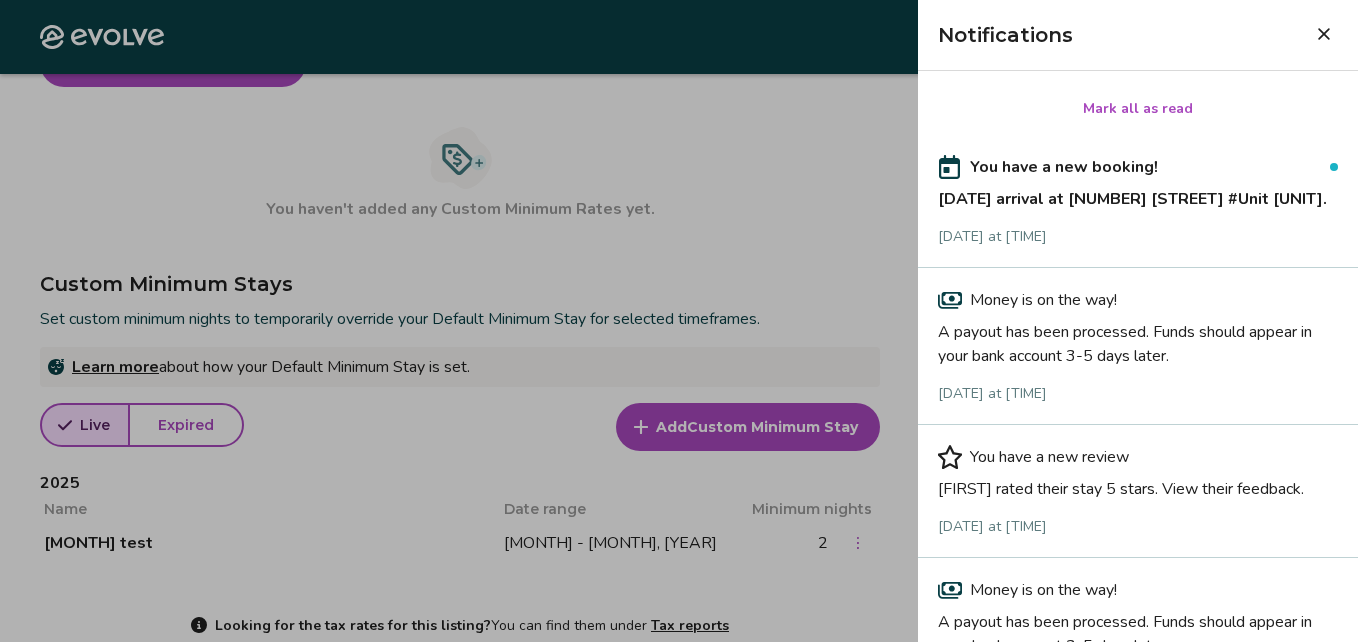 click on "Mark all as read" at bounding box center (1138, 109) 